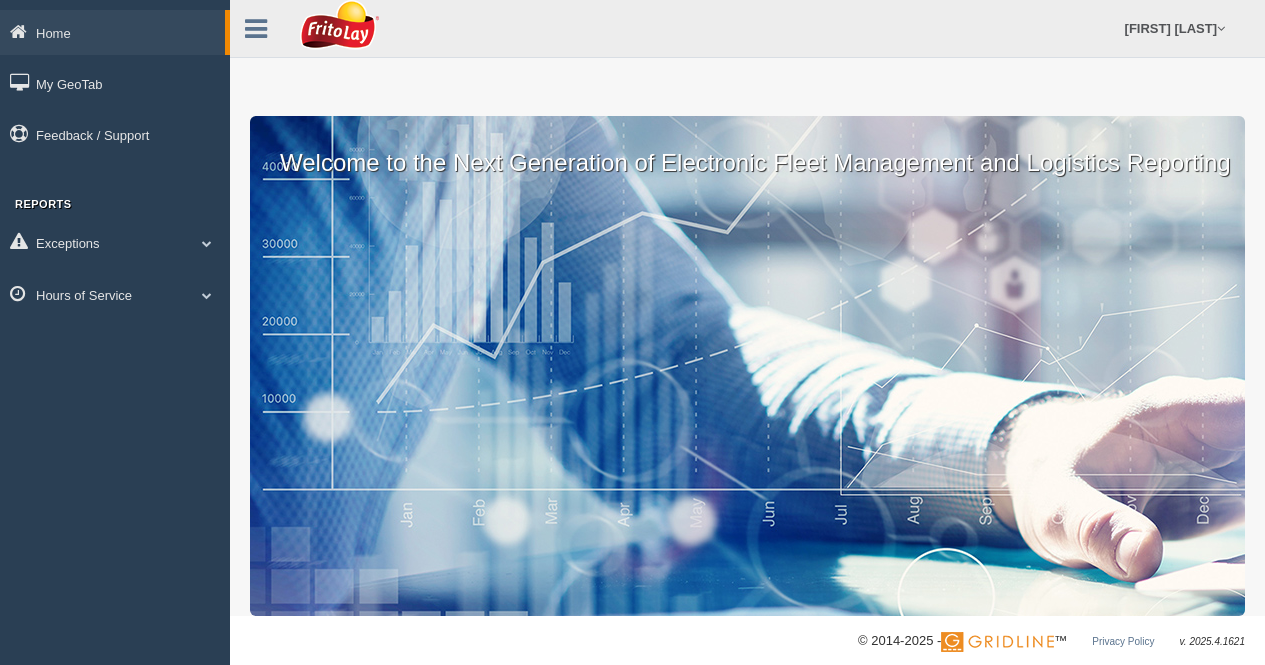 scroll, scrollTop: 0, scrollLeft: 0, axis: both 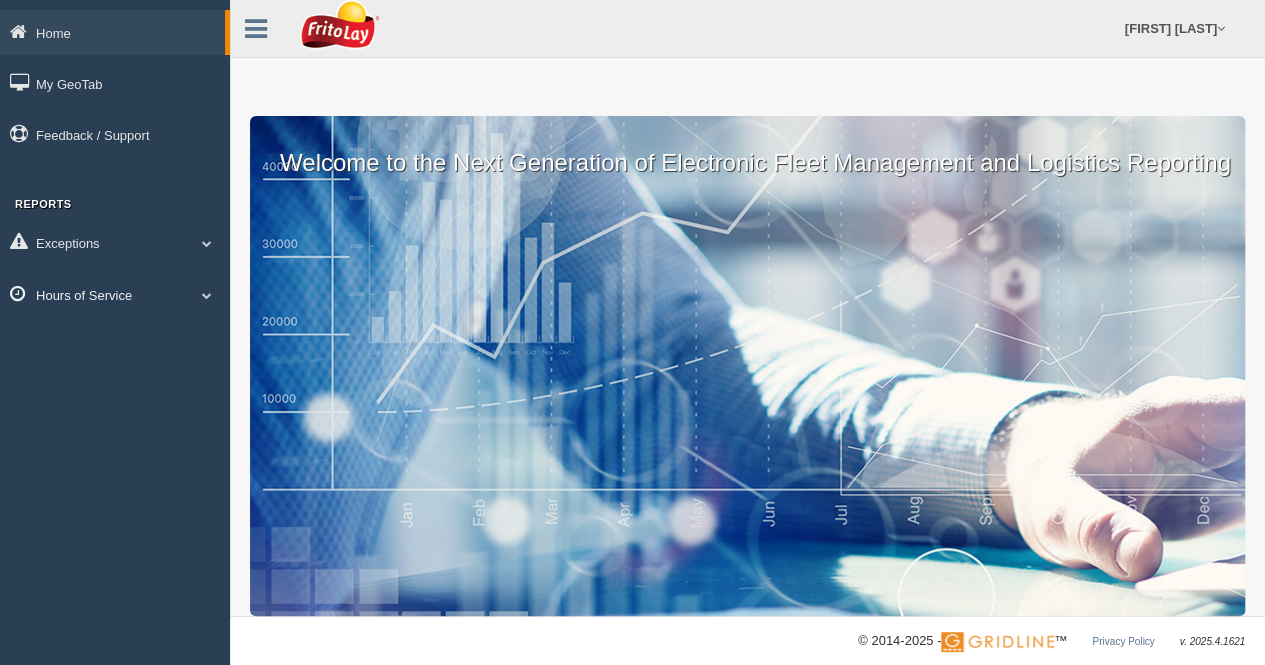 click on "Hours of Service" at bounding box center (112, 32) 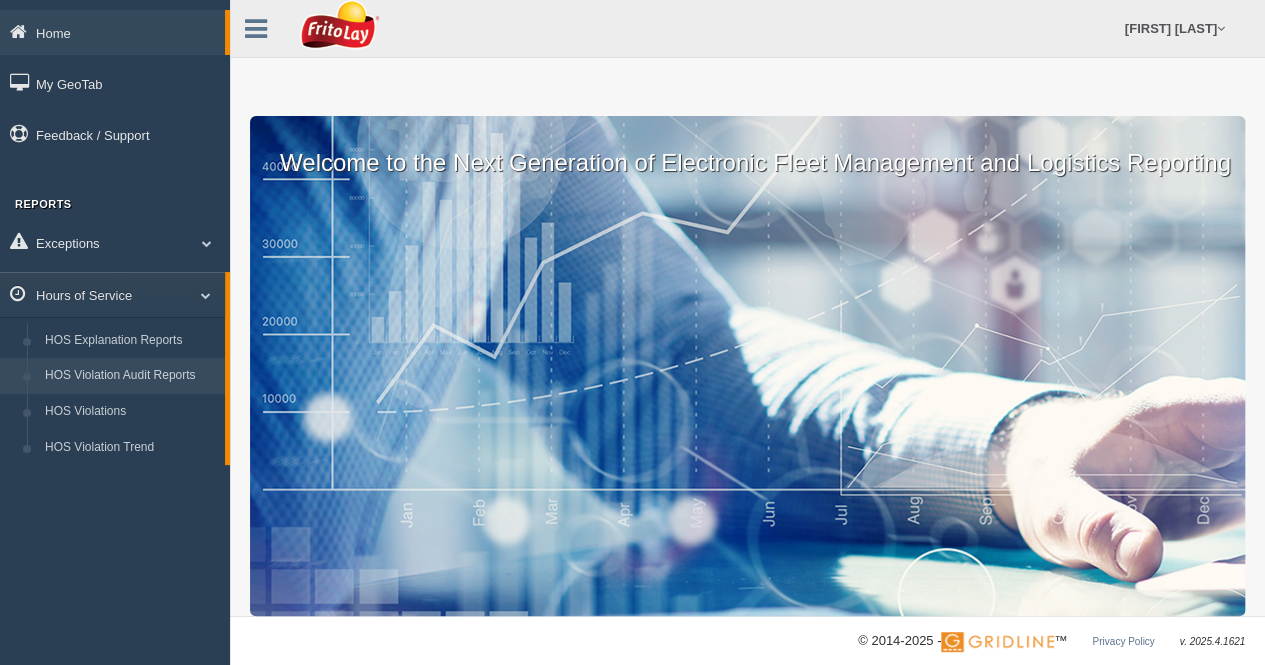 click on "HOS Violation Audit Reports" at bounding box center (130, 376) 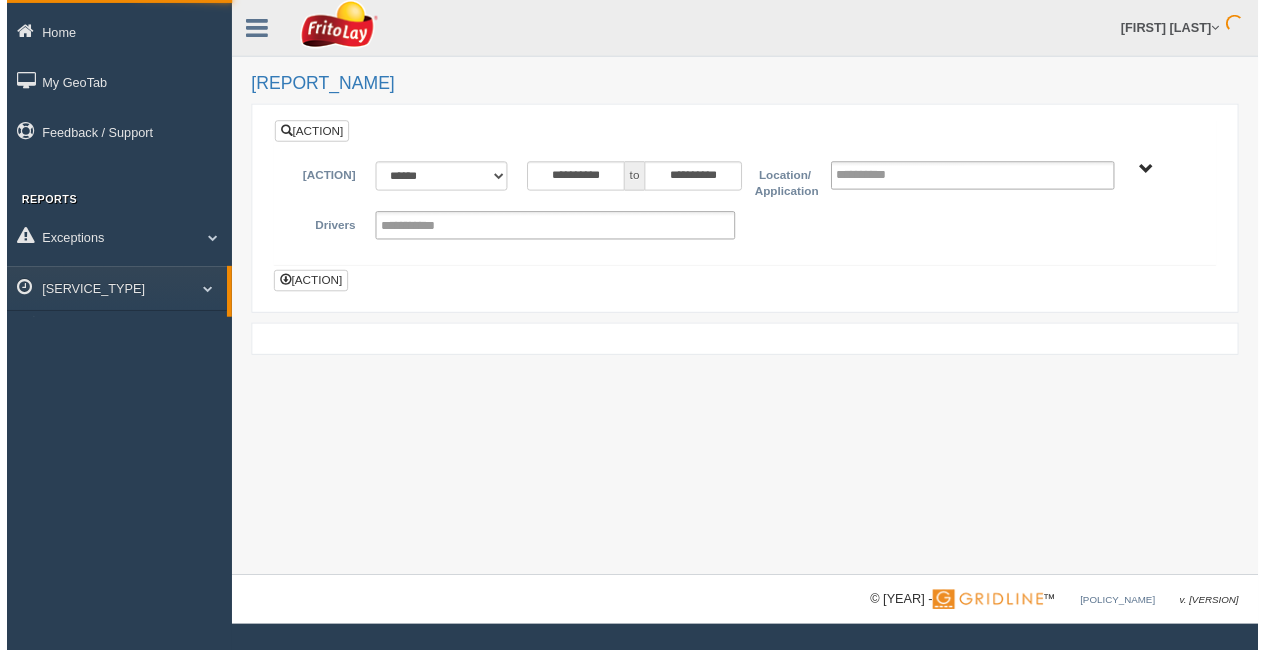 scroll, scrollTop: 0, scrollLeft: 0, axis: both 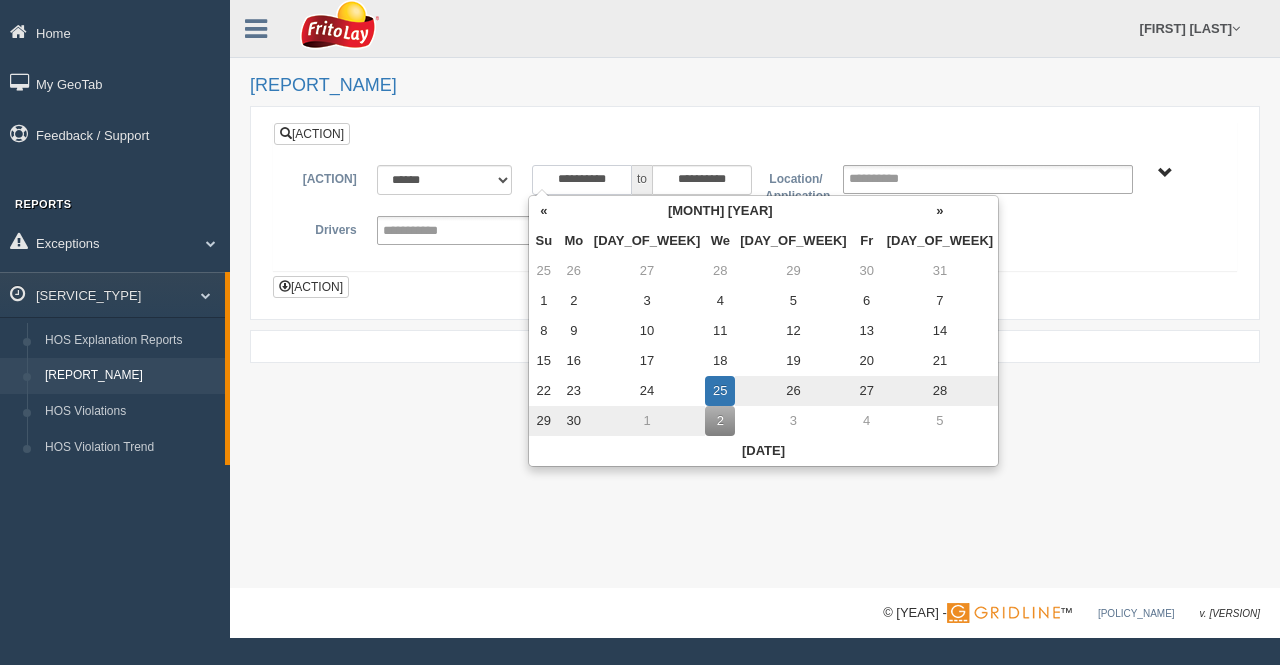 click on "**********" at bounding box center (582, 180) 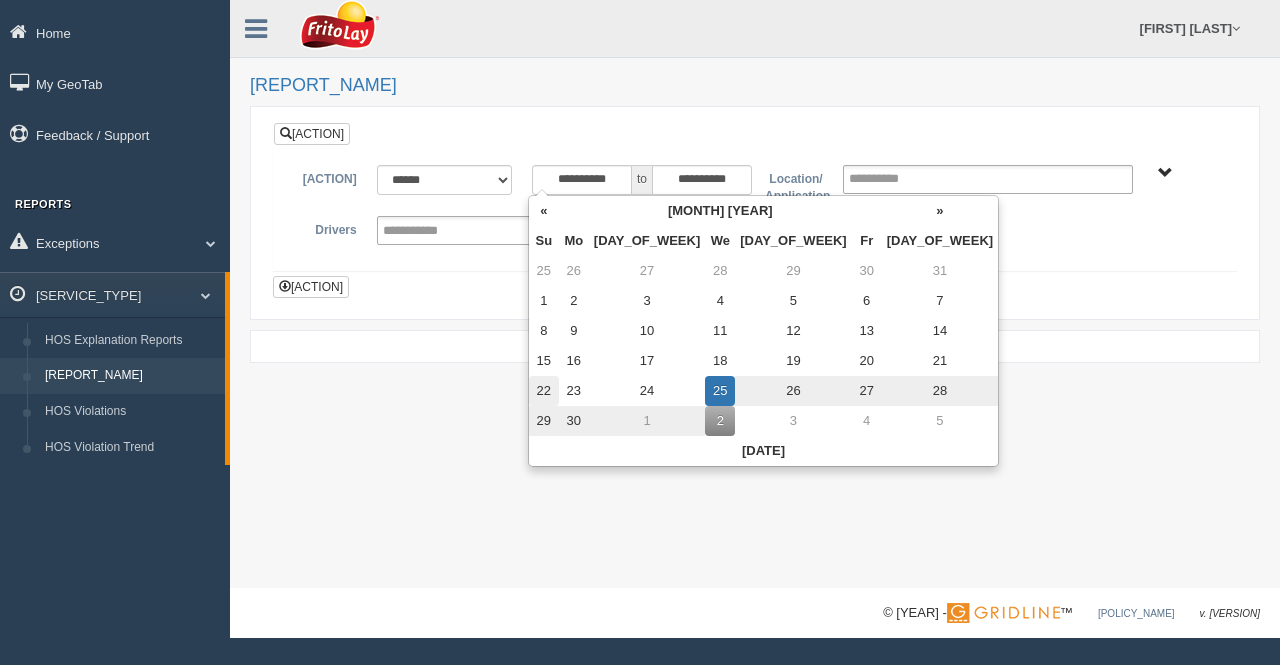 click on "22" at bounding box center (544, 271) 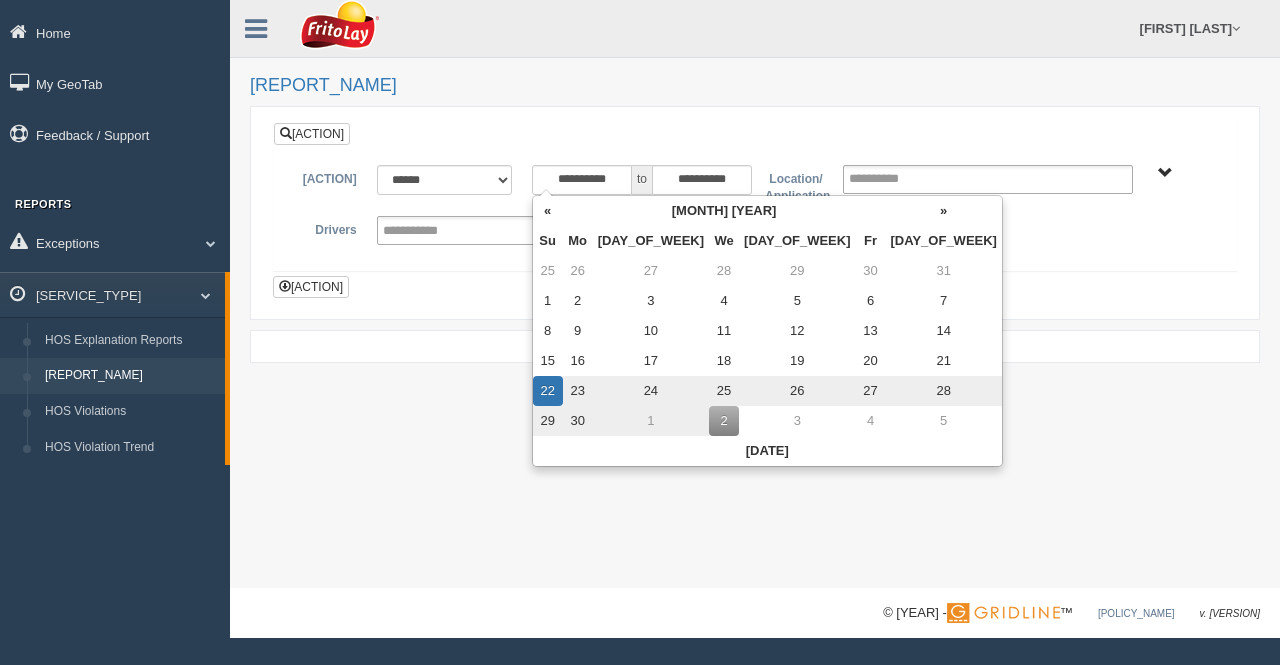 click on "**********" at bounding box center [755, 294] 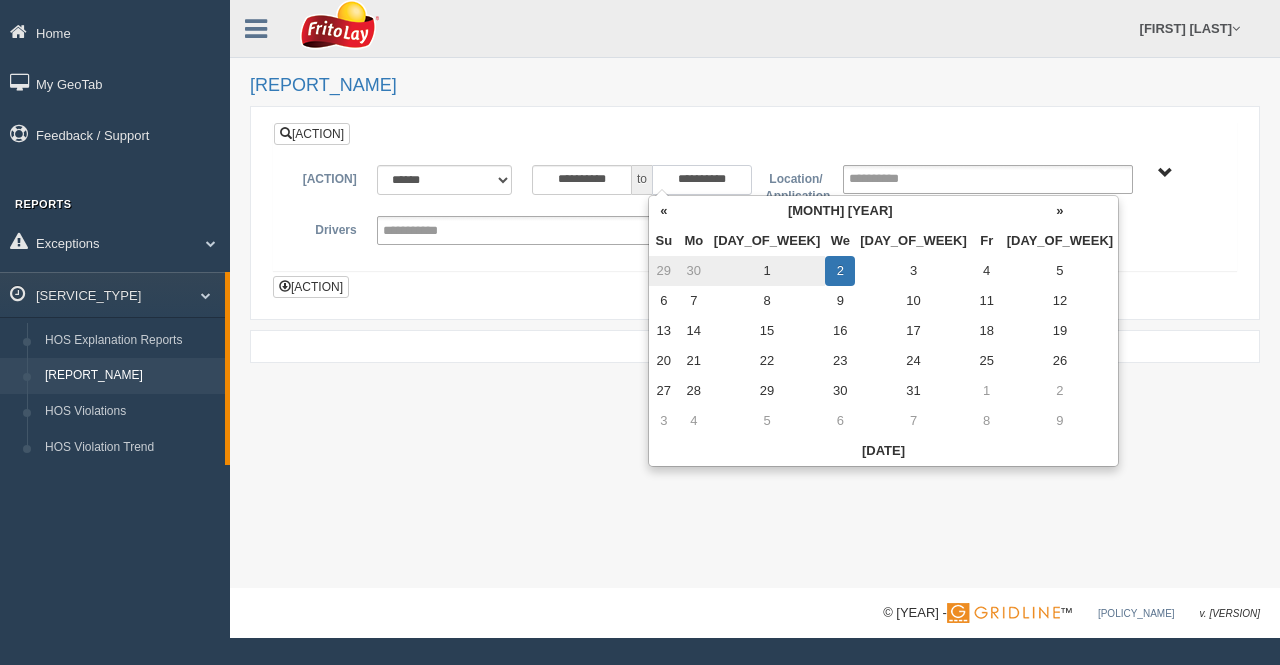 click on "**********" at bounding box center (702, 180) 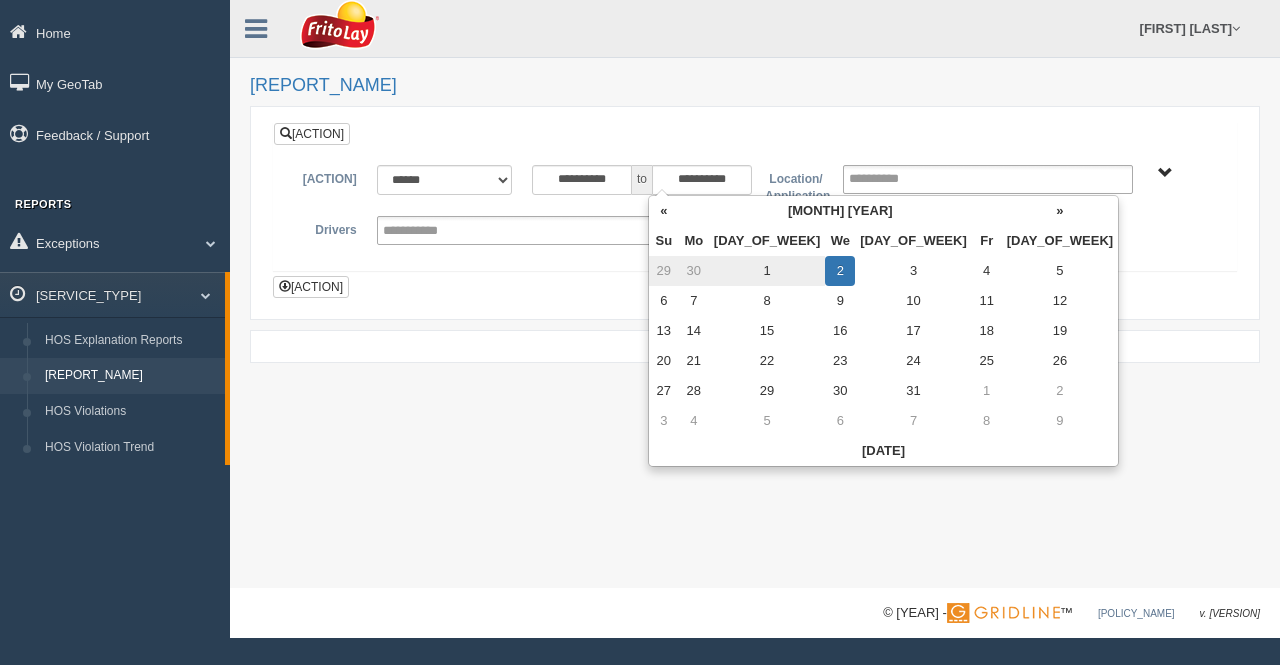click on "29" at bounding box center (664, 271) 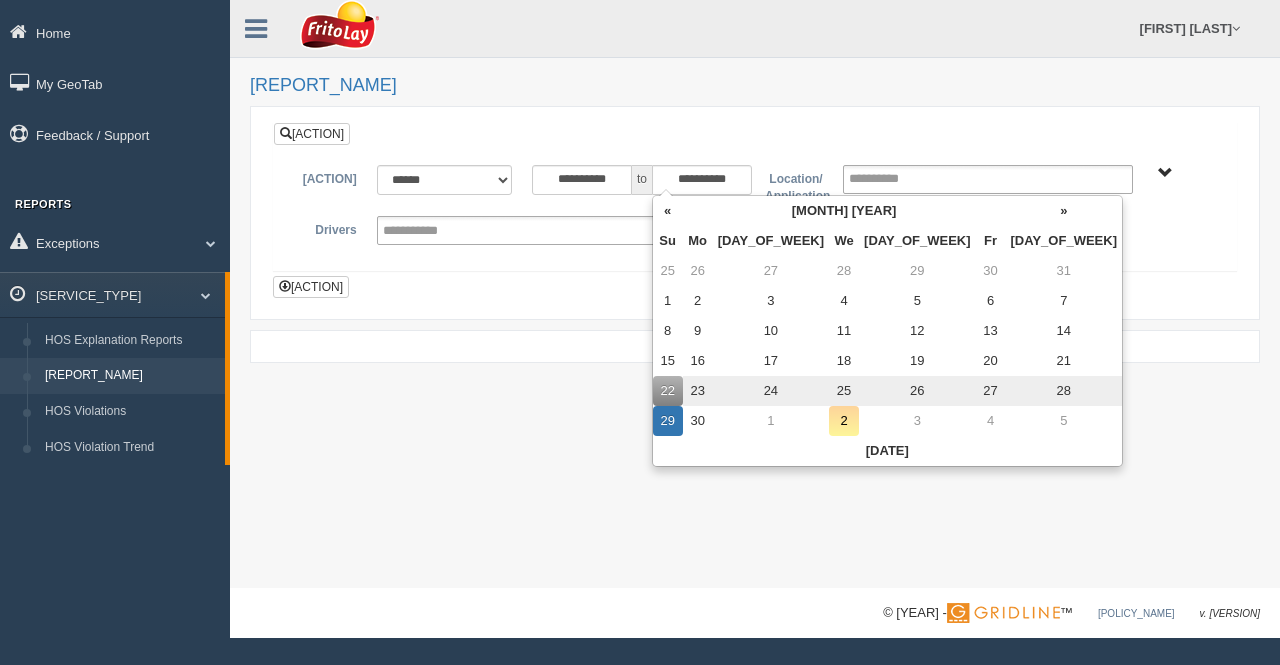 click on "**********" at bounding box center (755, 294) 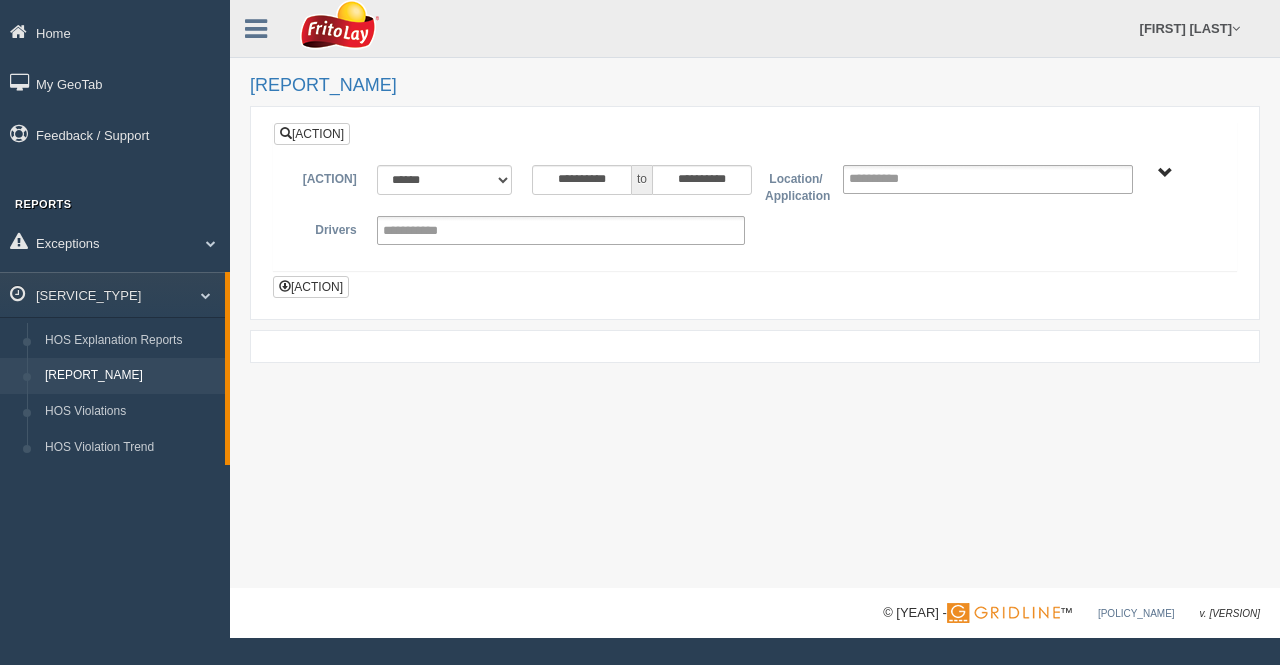 click on "SOUTHCENTRAL REGION" at bounding box center (1165, 173) 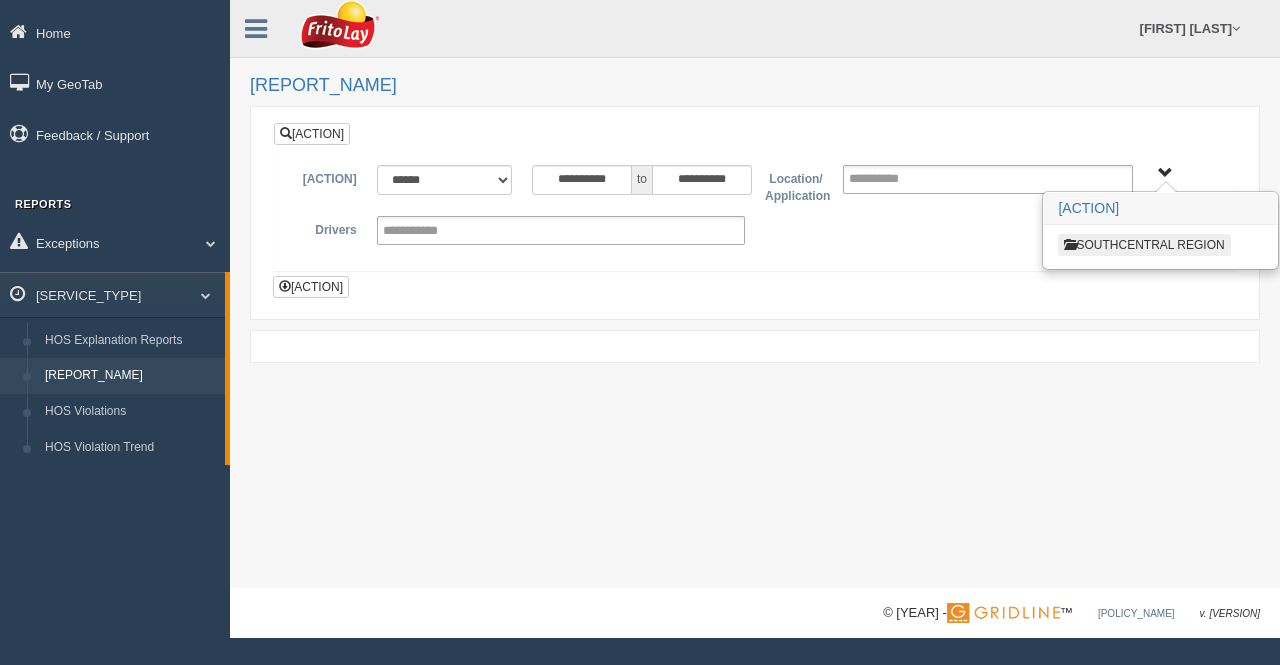 click on "SOUTHCENTRAL REGION" at bounding box center [1144, 245] 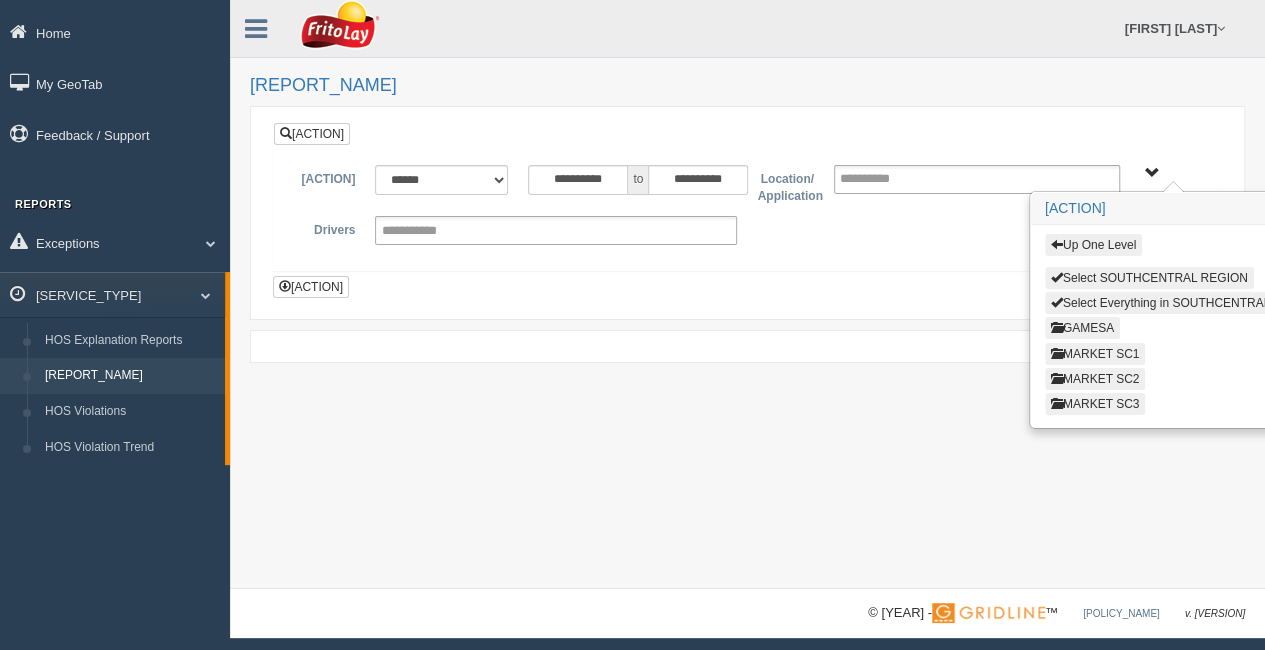 click on "MARKET SC1" at bounding box center (1095, 354) 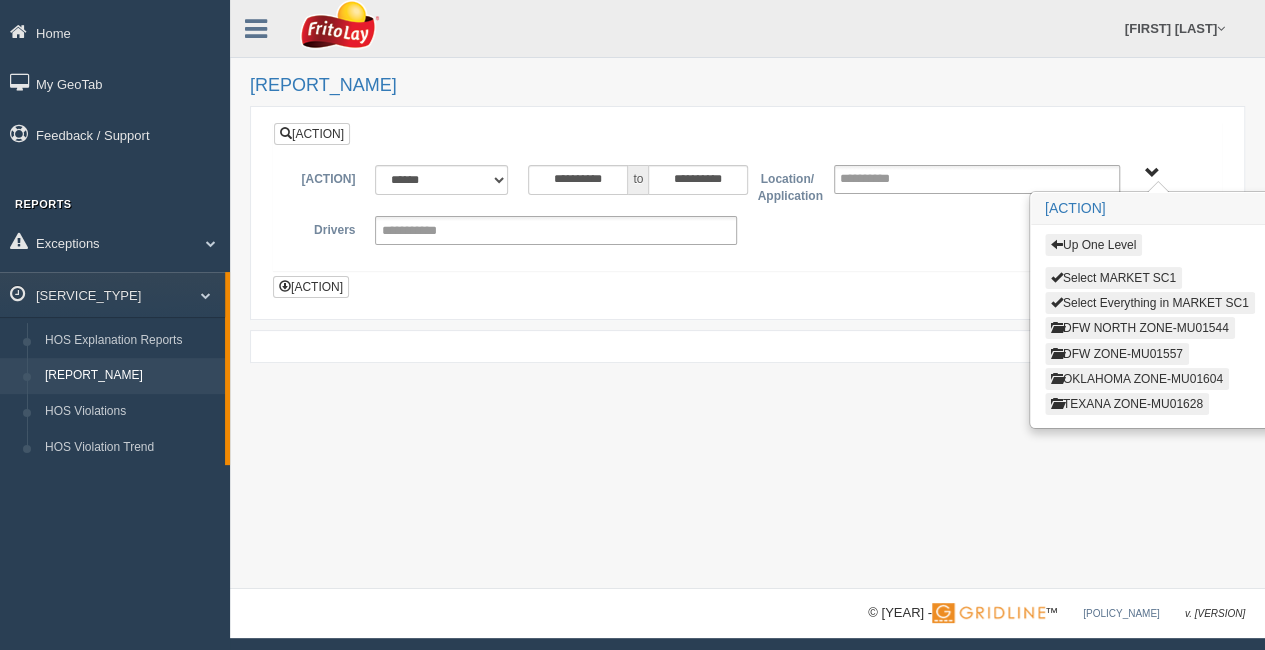 click on "OKLAHOMA ZONE-MU01604" at bounding box center [1137, 379] 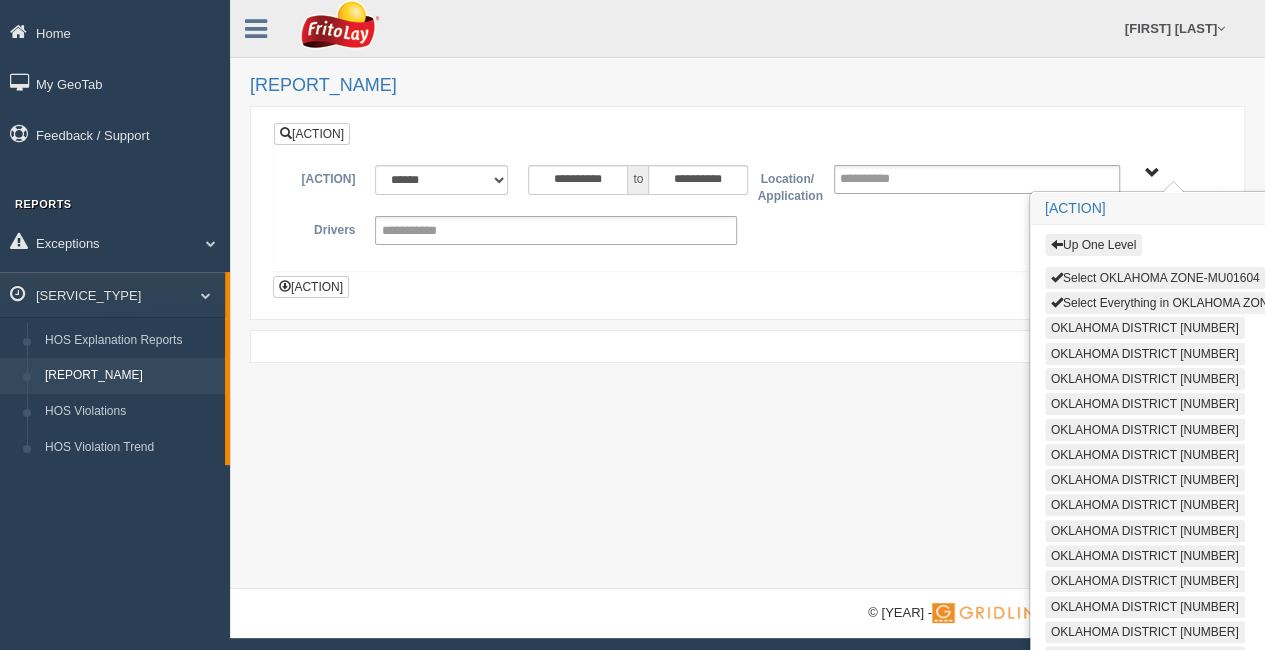 click on "Select OKLAHOMA ZONE-MU01604" at bounding box center (1155, 278) 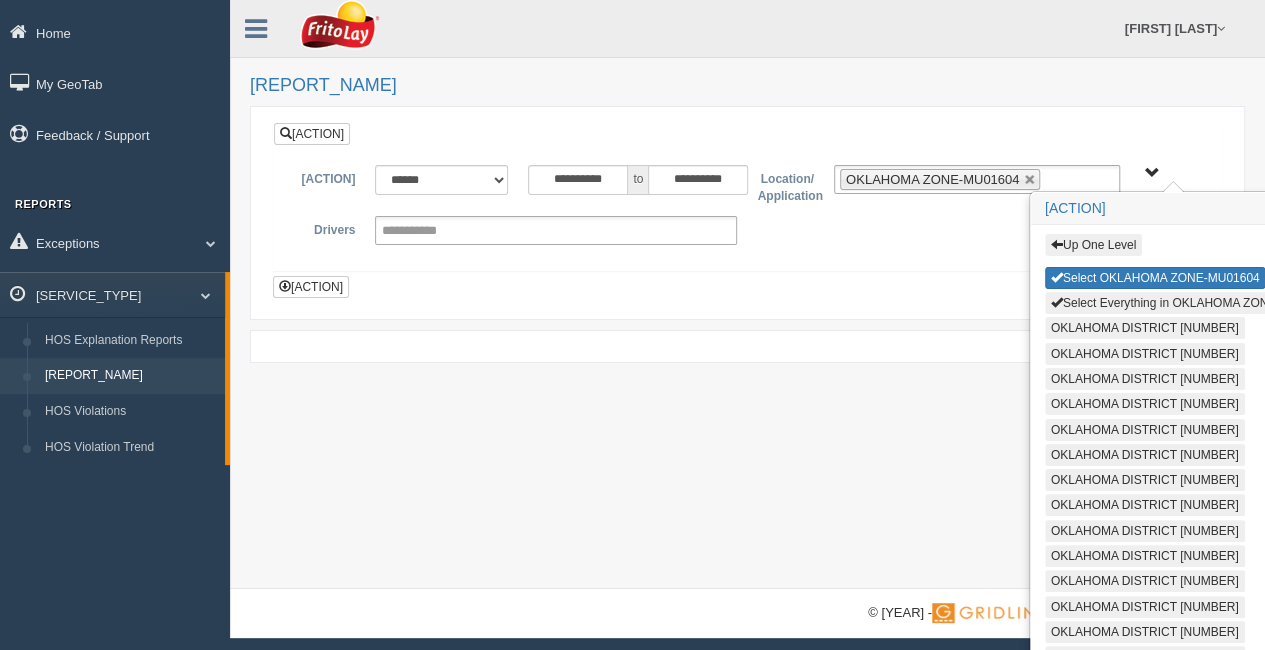 click on "Select Everything in OKLAHOMA ZONE-MU01604" at bounding box center (1191, 303) 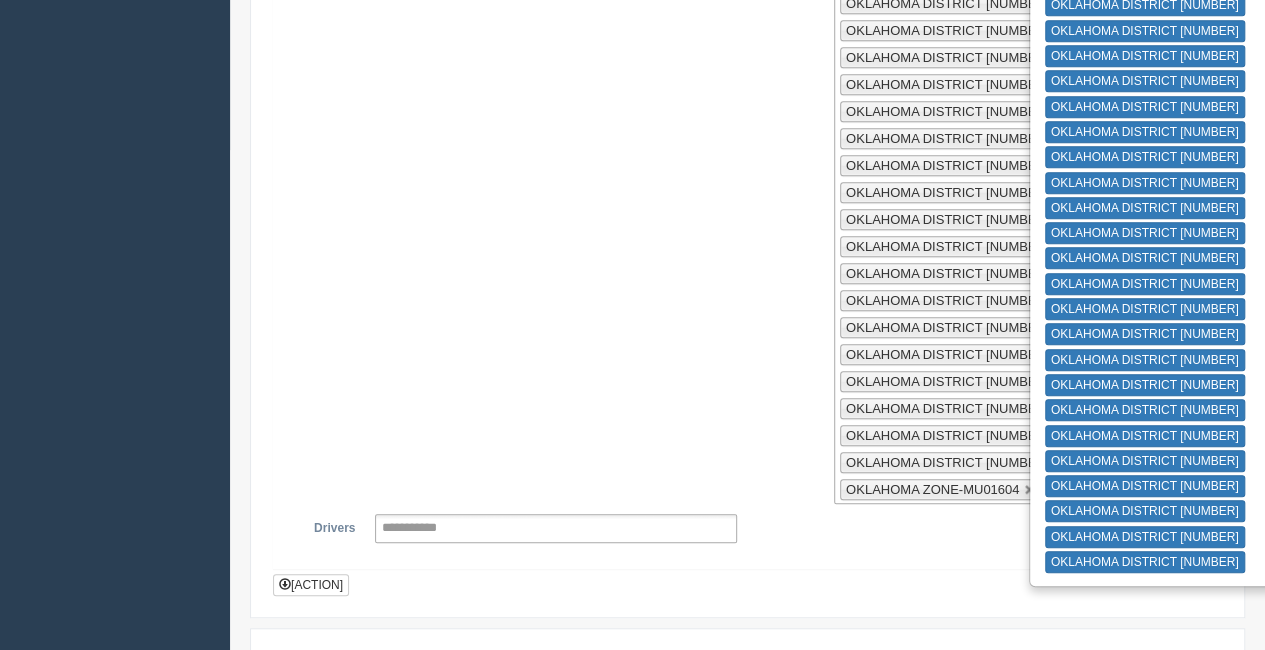 scroll, scrollTop: 570, scrollLeft: 0, axis: vertical 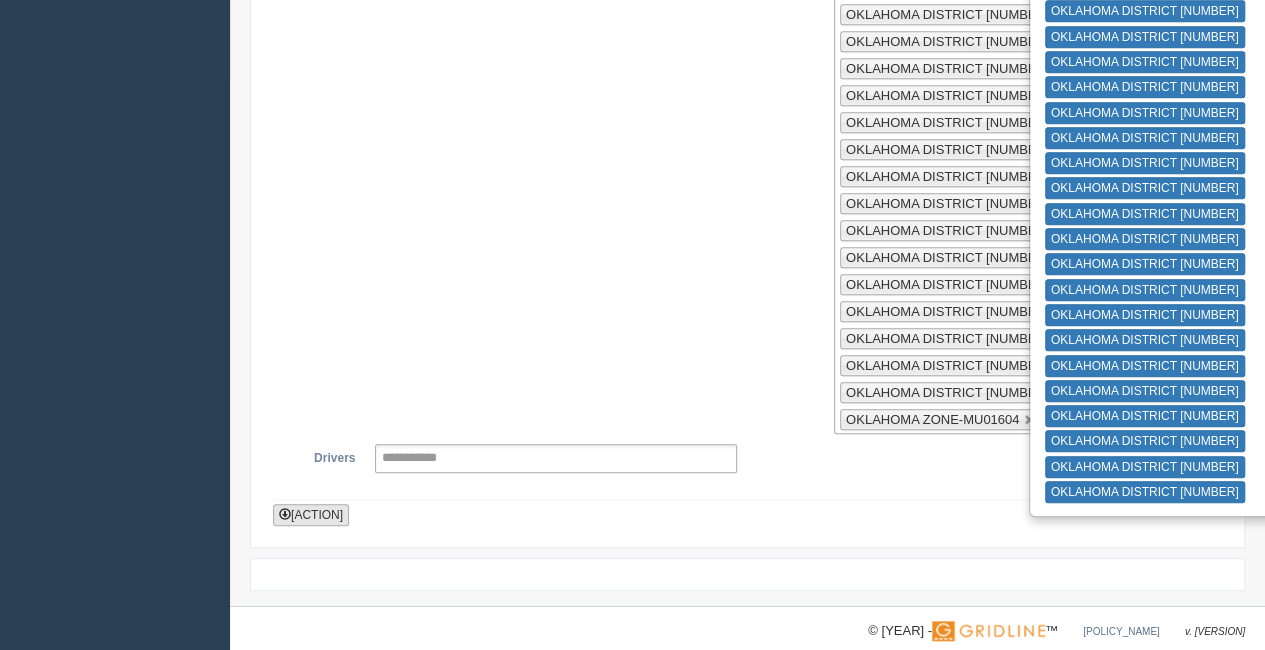 click on "[ACTION]" at bounding box center [311, 515] 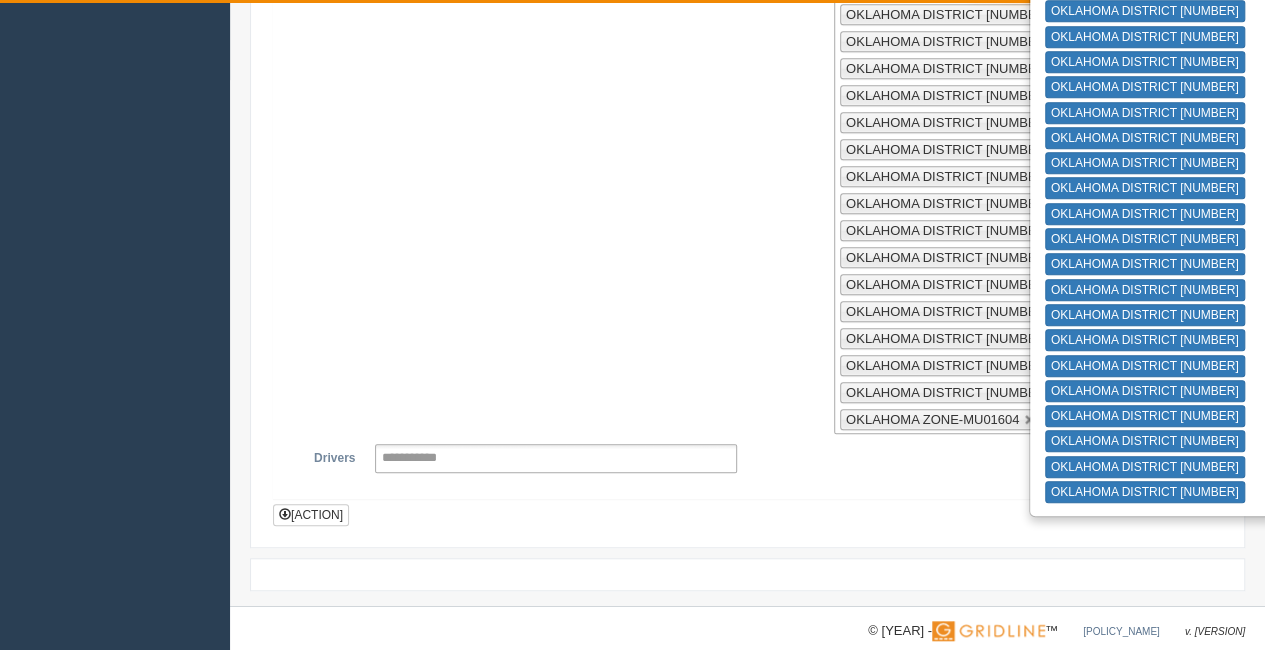 click on "**********" at bounding box center (747, 14) 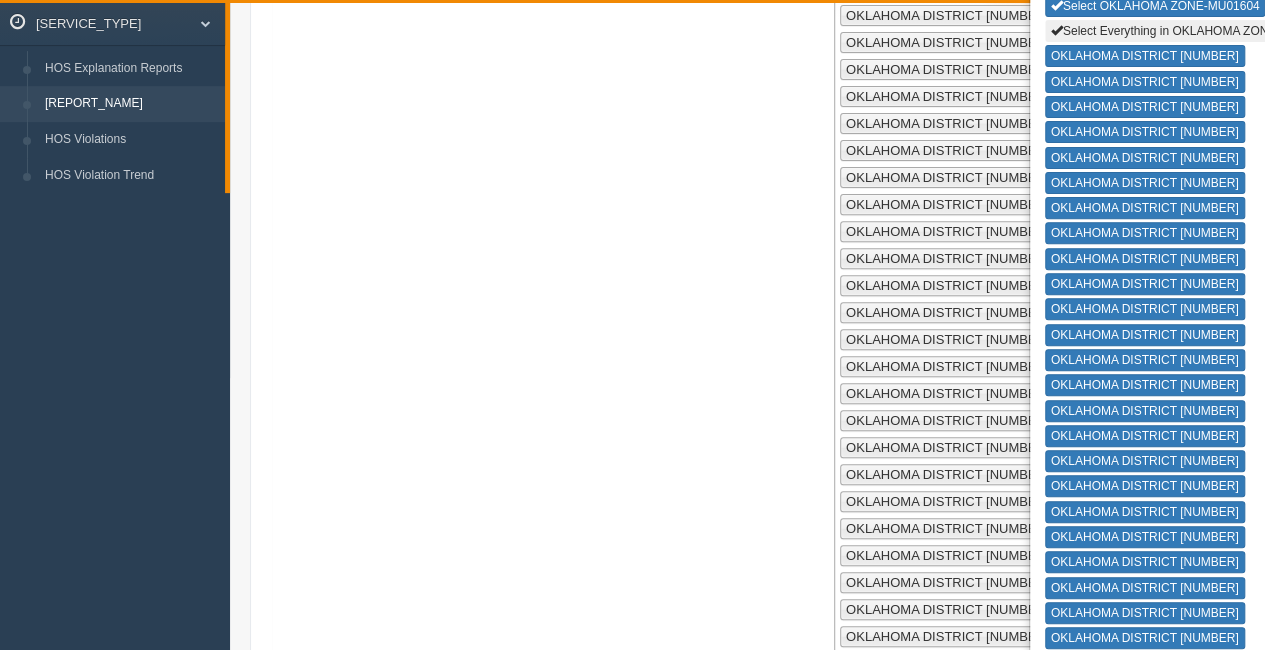 scroll, scrollTop: 0, scrollLeft: 0, axis: both 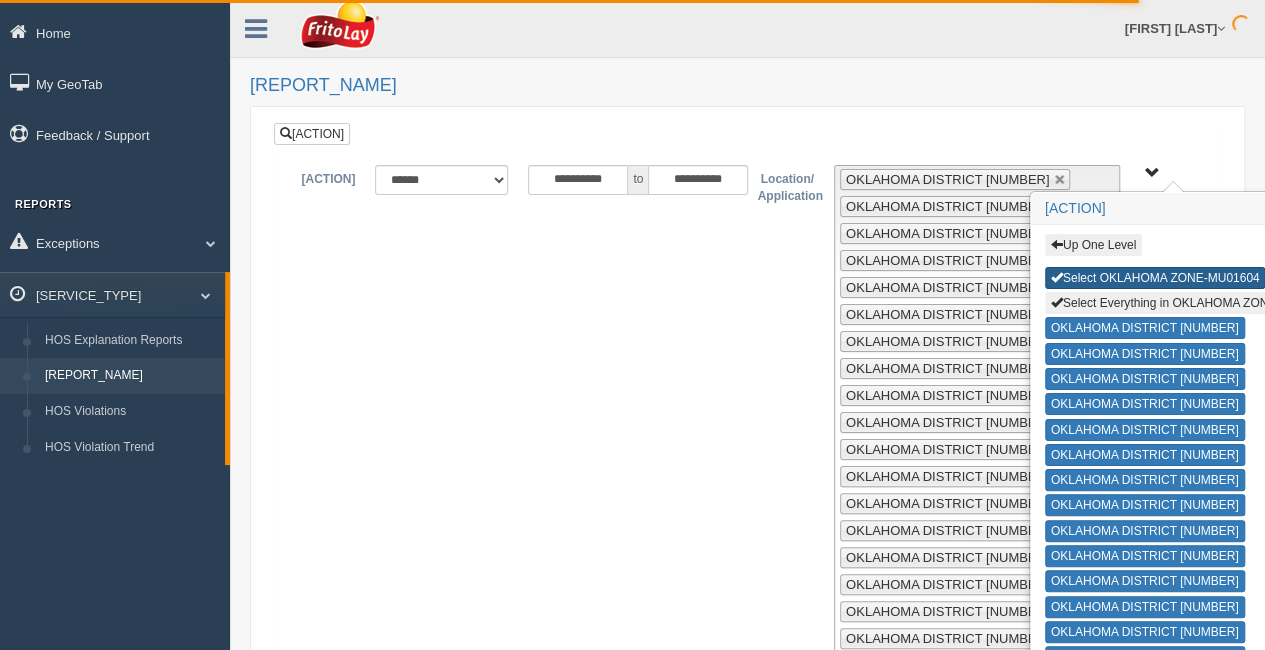 click on "Select OKLAHOMA ZONE-MU01604" at bounding box center [1155, 278] 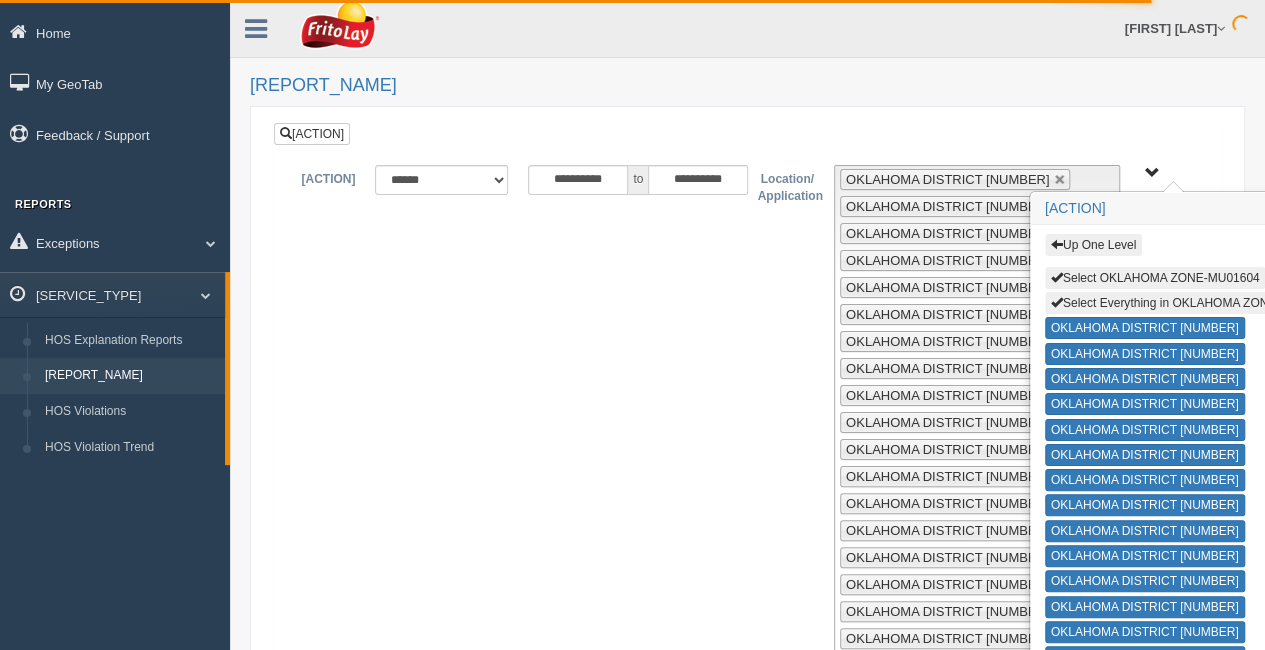 click on "Select Everything in OKLAHOMA ZONE-MU01604" at bounding box center [1191, 303] 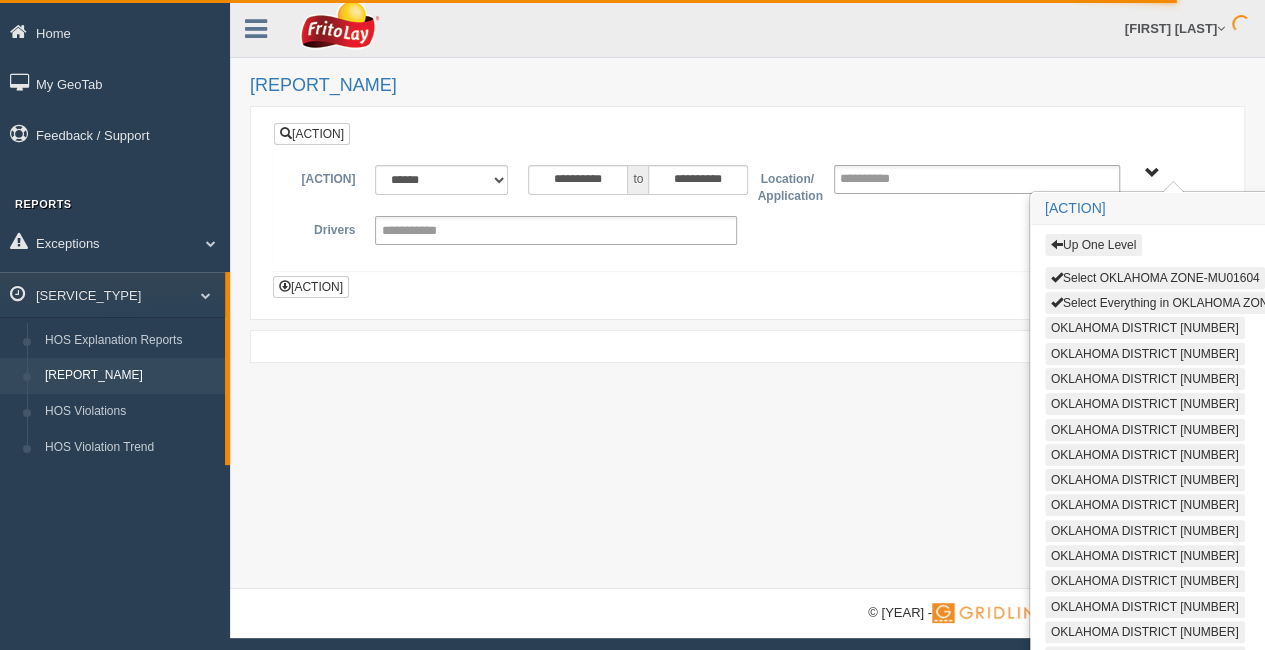 click on "Up One Level" at bounding box center (1093, 245) 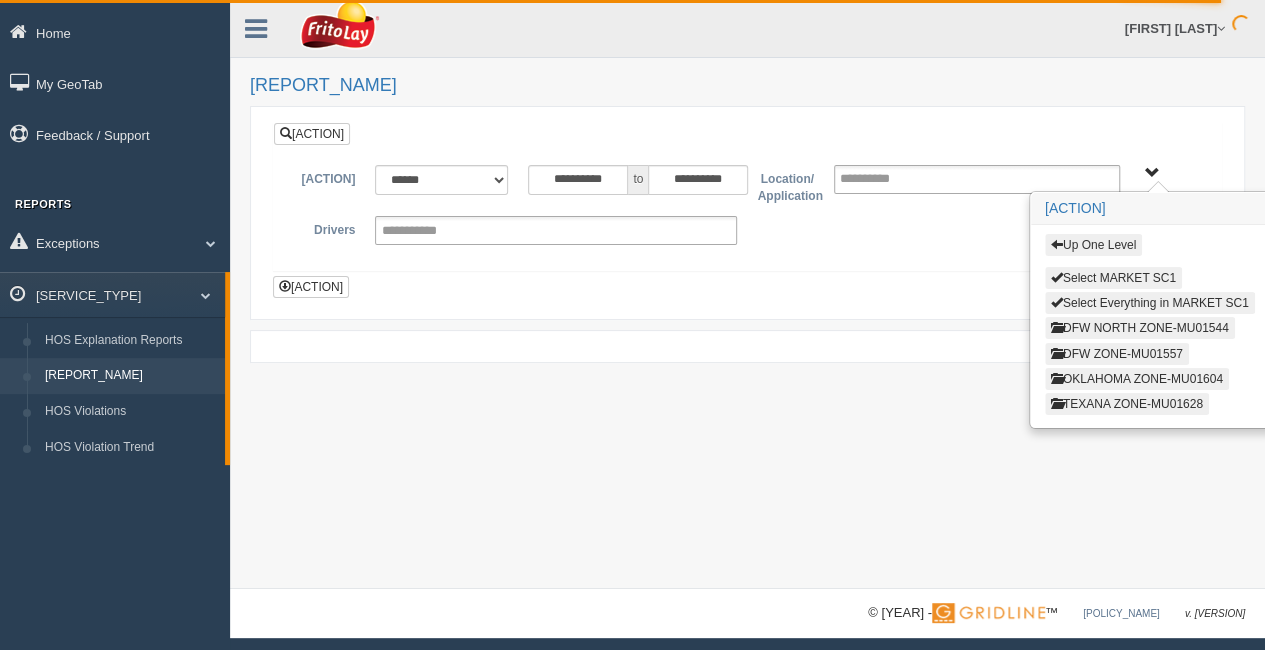 click on "Up One Level" at bounding box center [1093, 245] 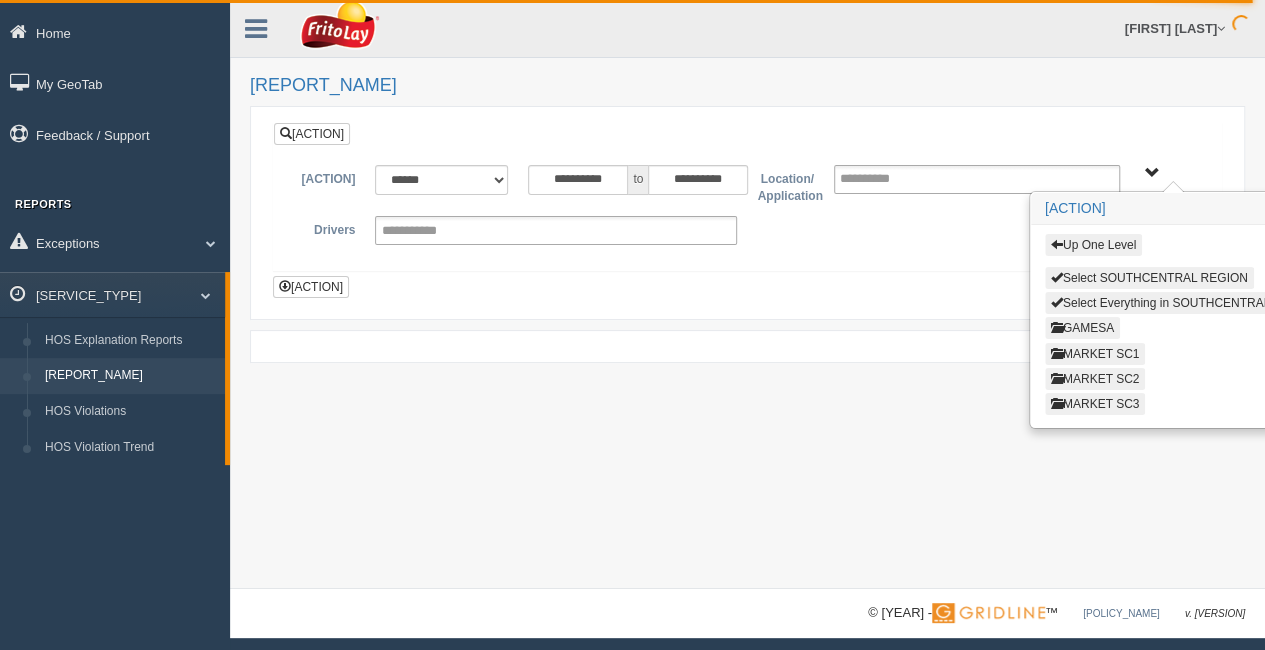 click on "MARKET SC2" at bounding box center (1095, 379) 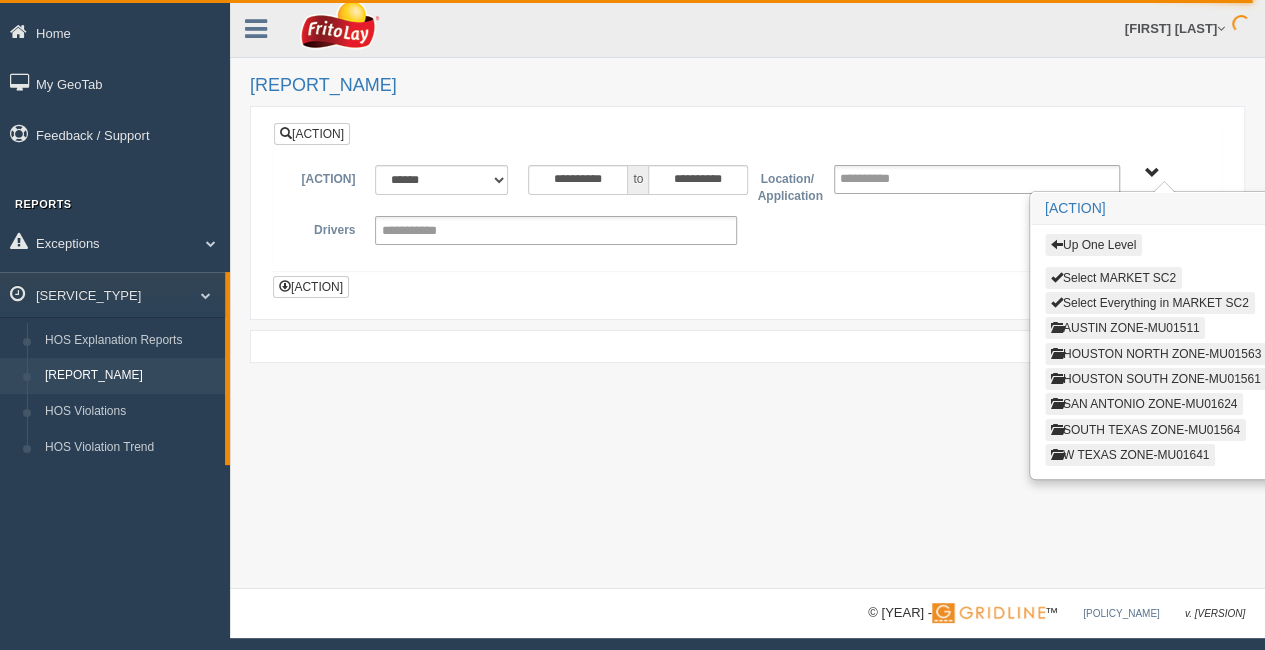 click on "AUSTIN ZONE-MU01511" at bounding box center (1125, 328) 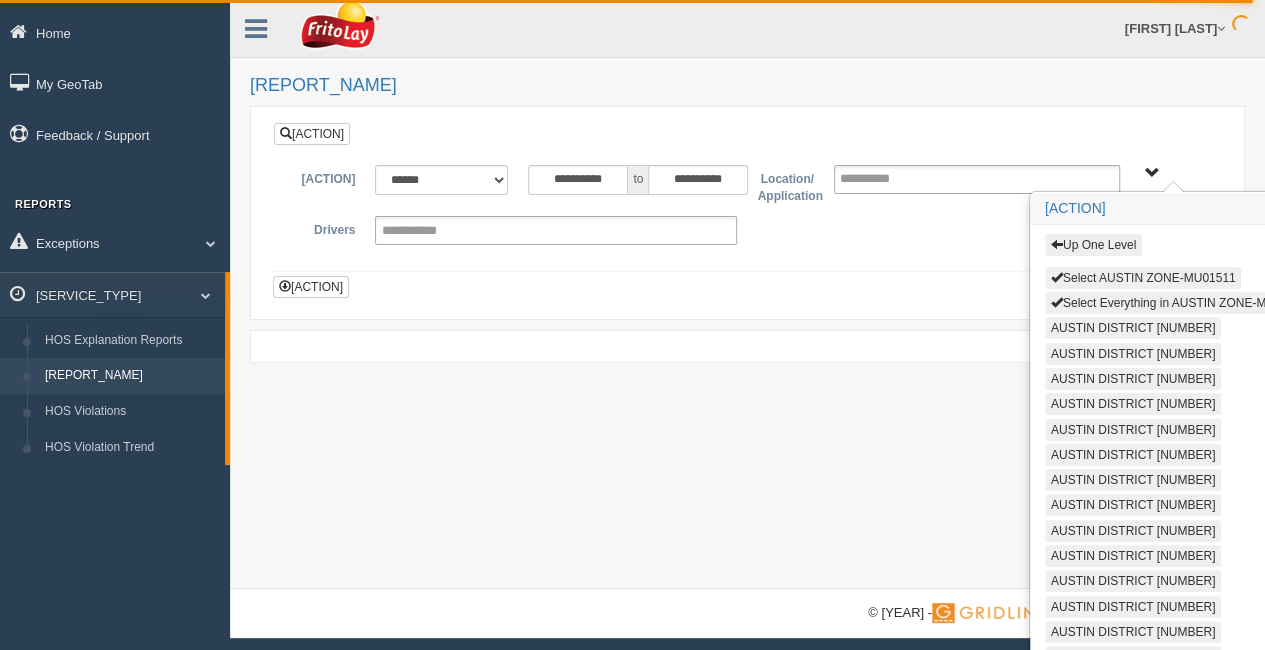 click on "Select AUSTIN ZONE-MU01511" at bounding box center (1143, 278) 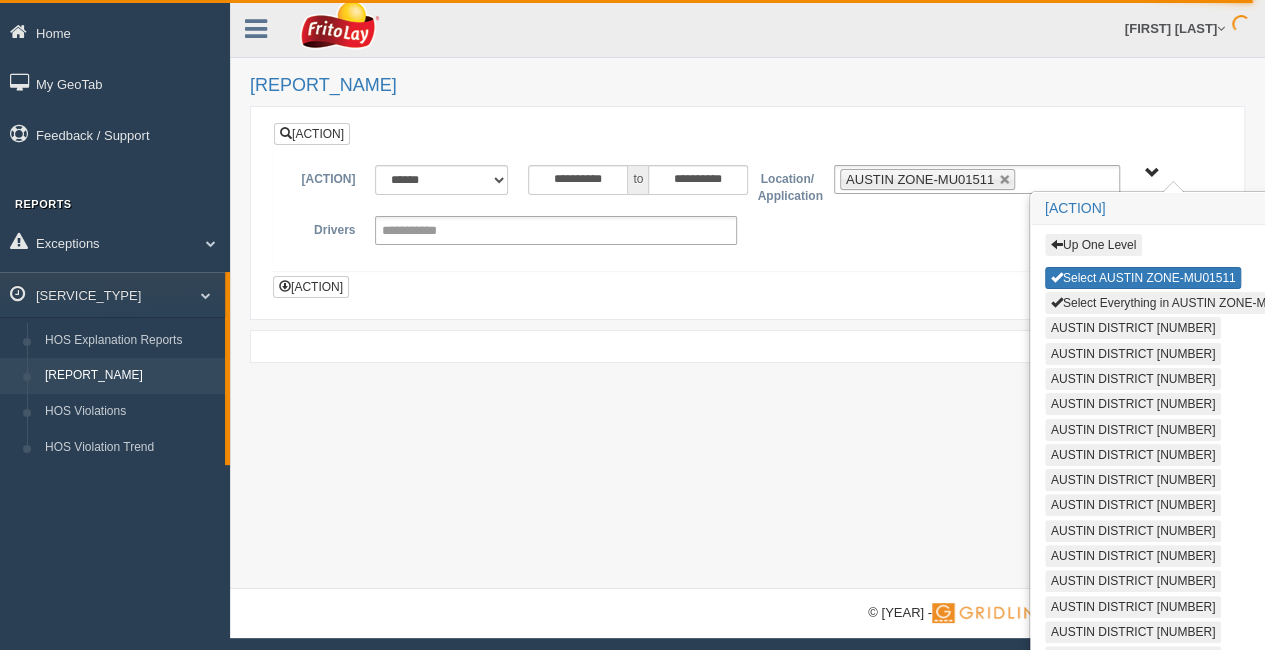 click on "Select Everything in AUSTIN ZONE-MU01511" at bounding box center (1179, 303) 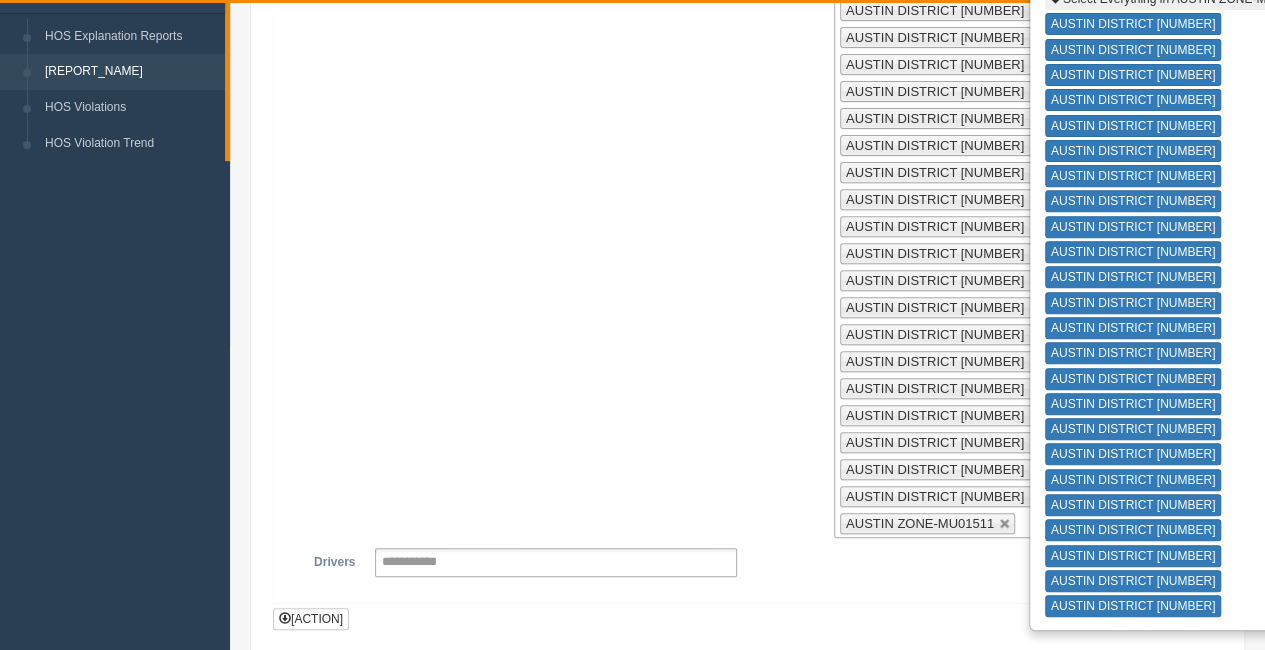 scroll, scrollTop: 412, scrollLeft: 0, axis: vertical 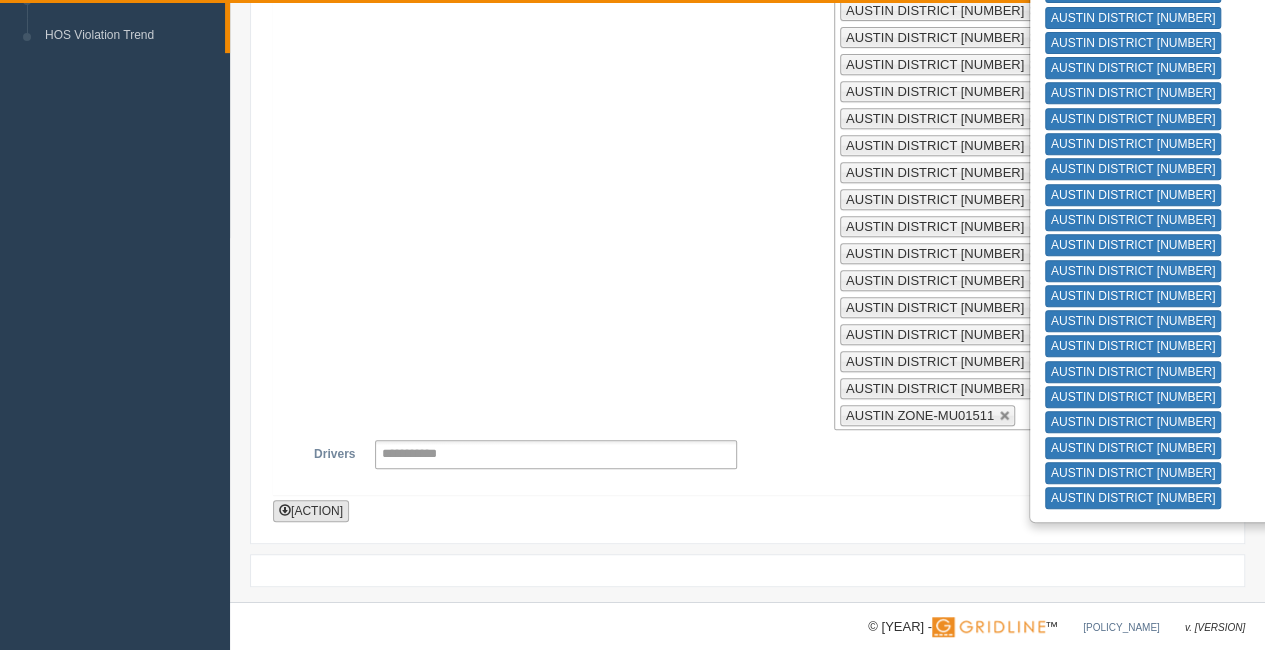 click on "[ACTION]" at bounding box center (311, 511) 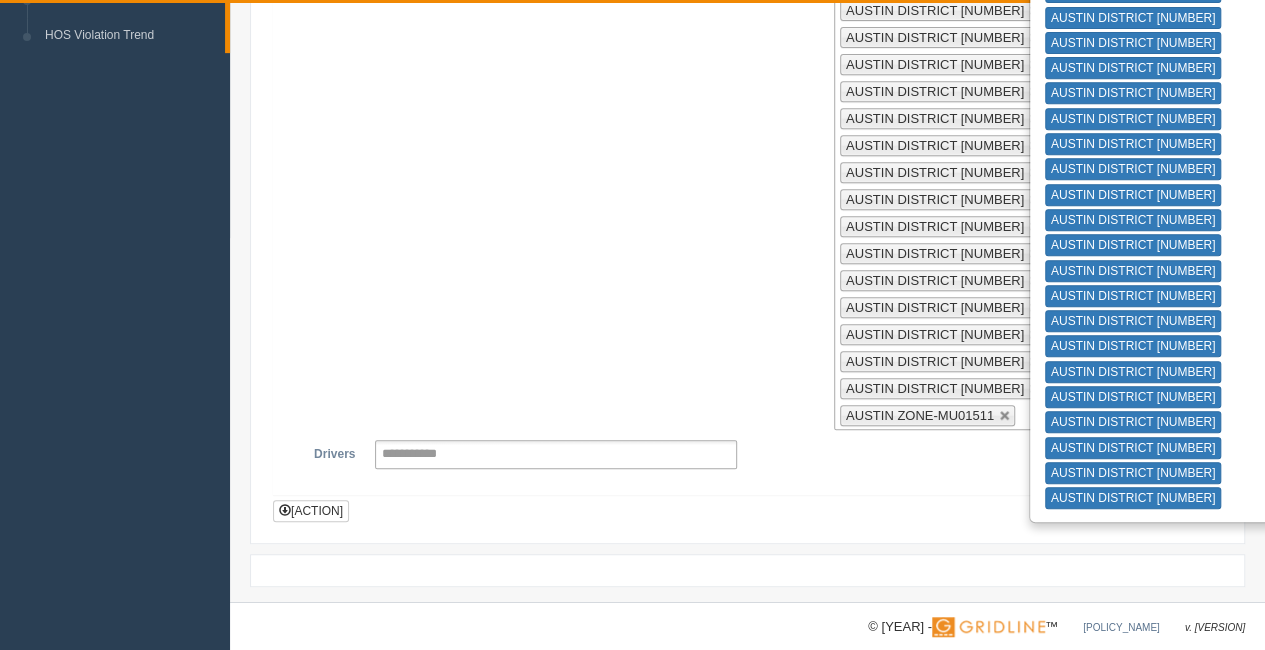 click on "**********" at bounding box center (747, 91) 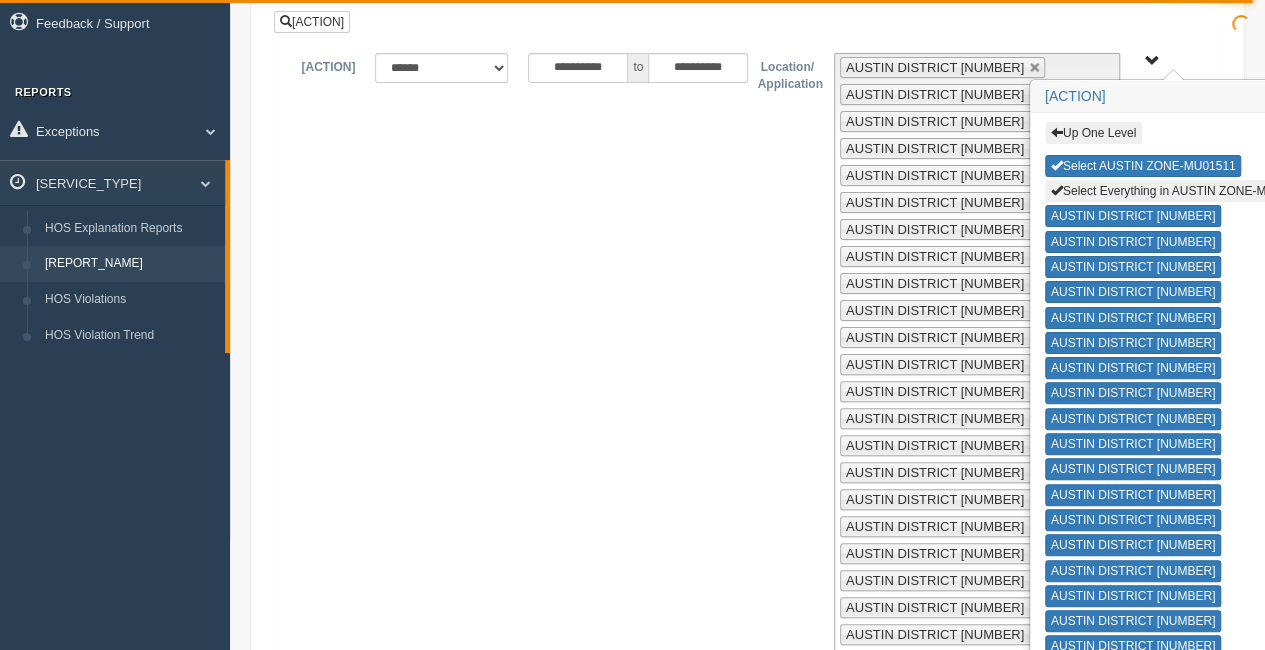 scroll, scrollTop: 0, scrollLeft: 0, axis: both 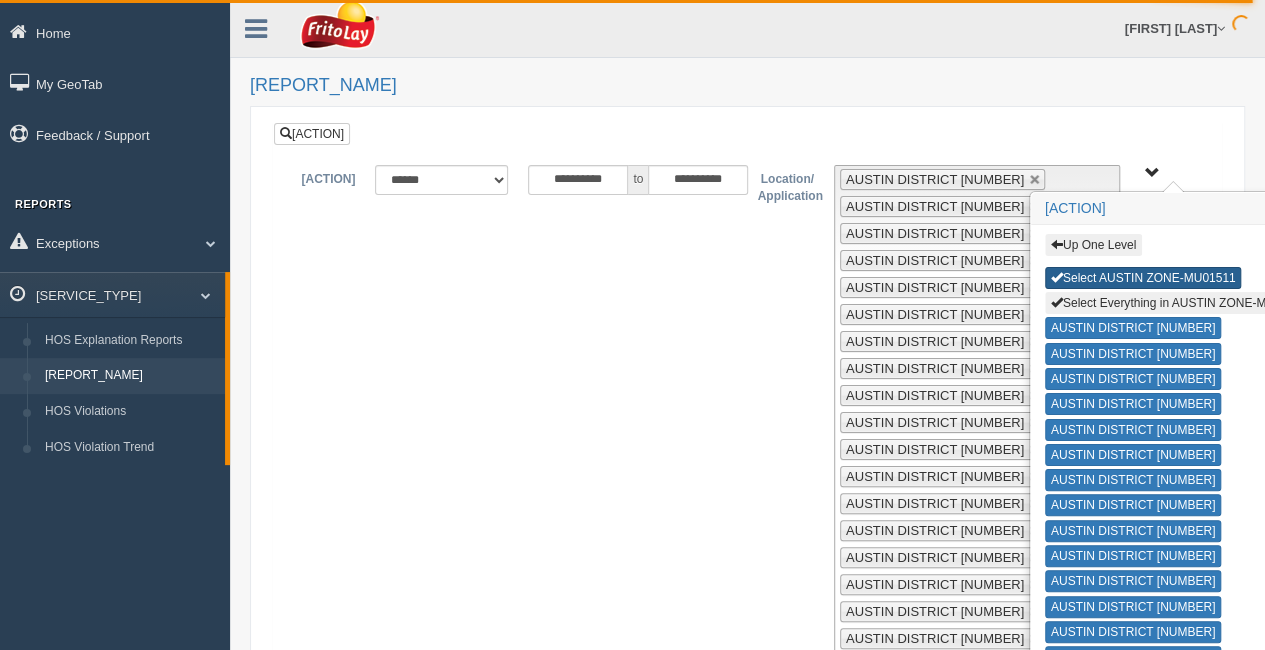 click on "Select AUSTIN ZONE-MU01511" at bounding box center [1143, 278] 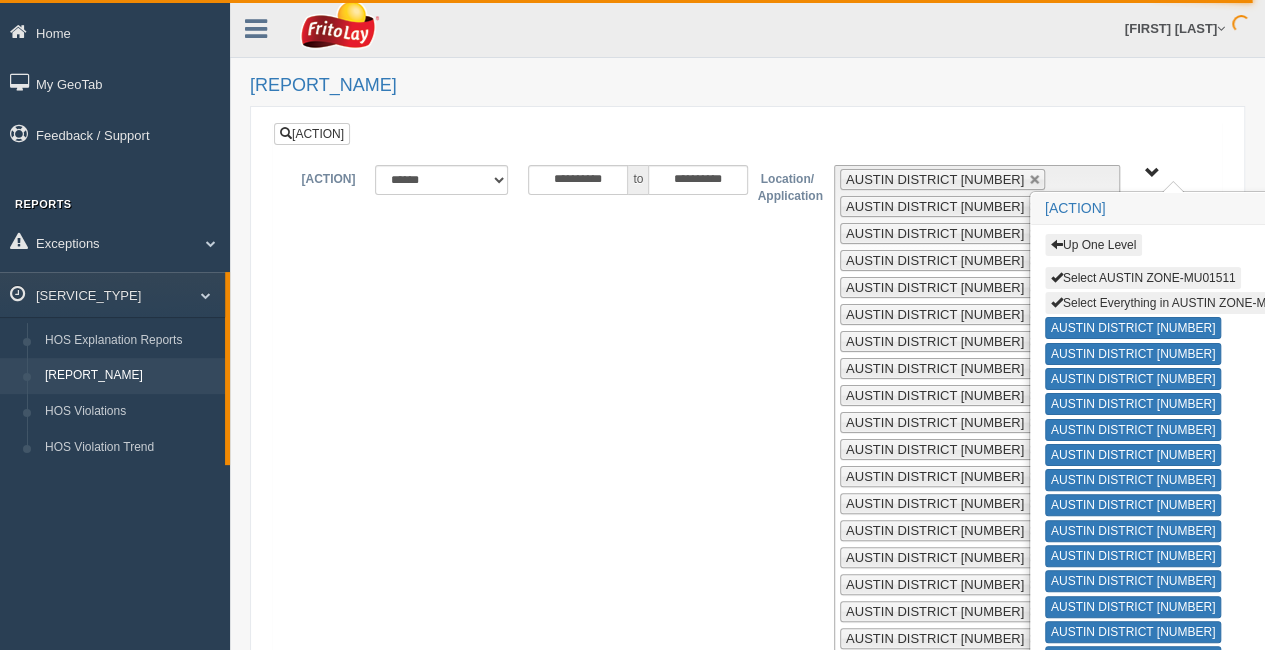 click on "Select Everything in AUSTIN ZONE-MU01511" at bounding box center (1179, 303) 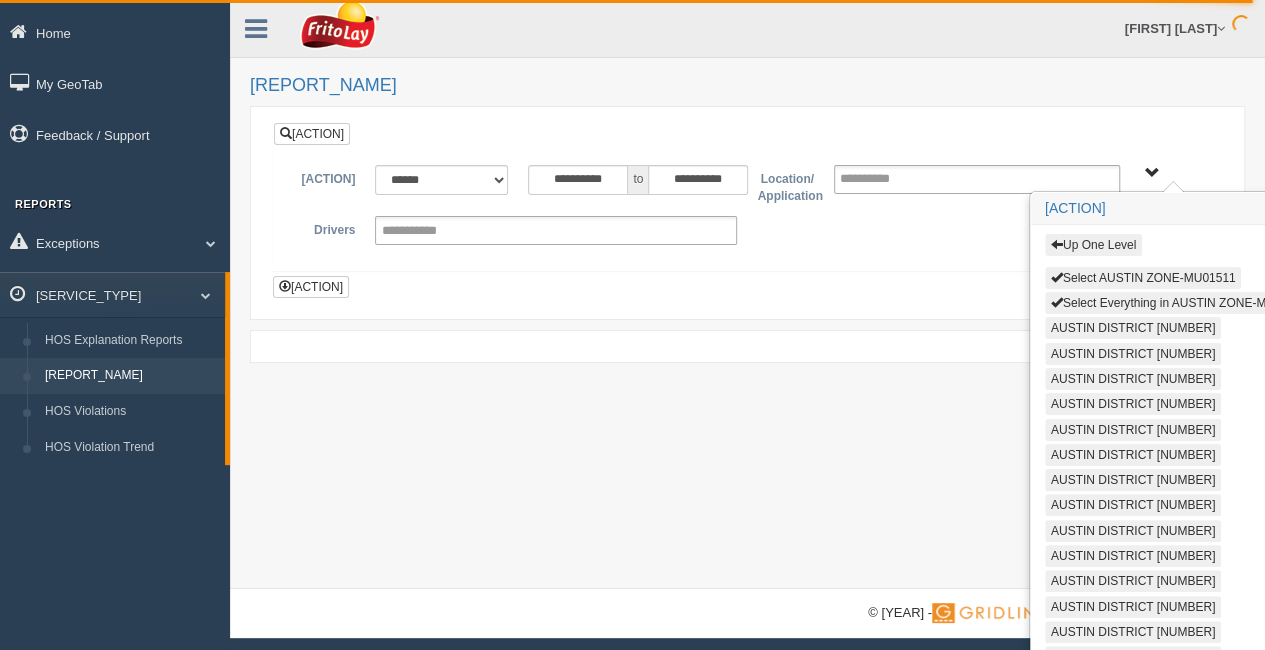 click on "Up One Level" at bounding box center (1093, 245) 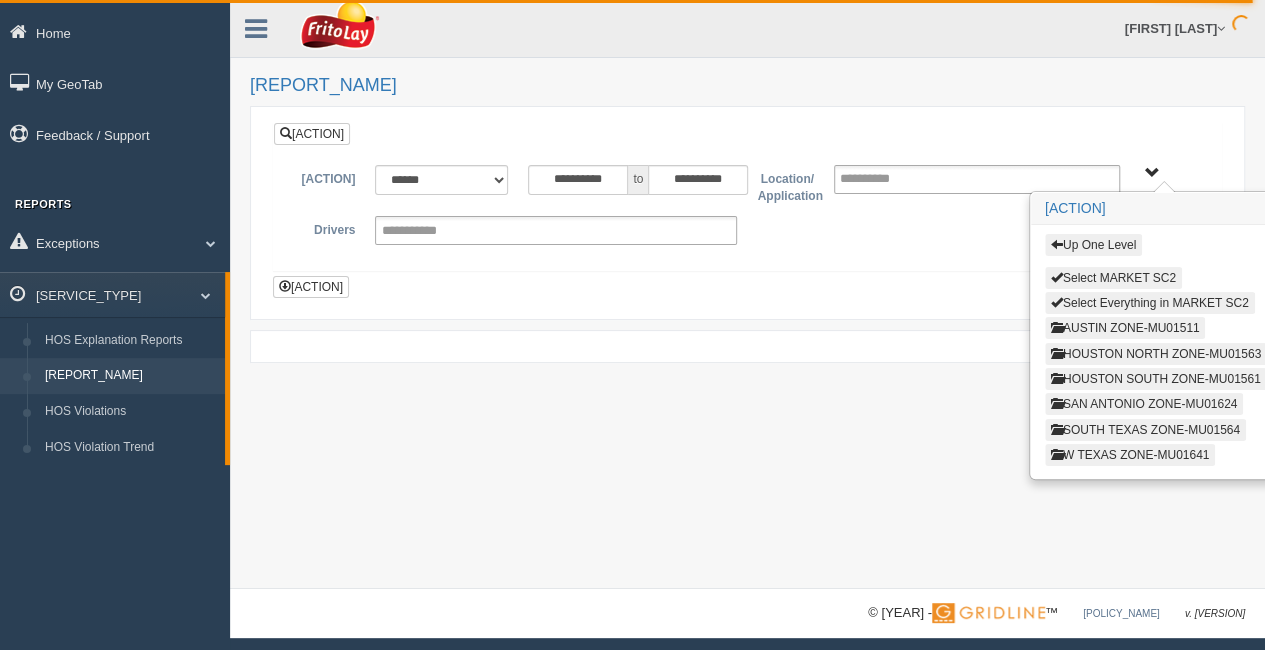 click on "SAN ANTONIO ZONE-MU01624" at bounding box center (1144, 404) 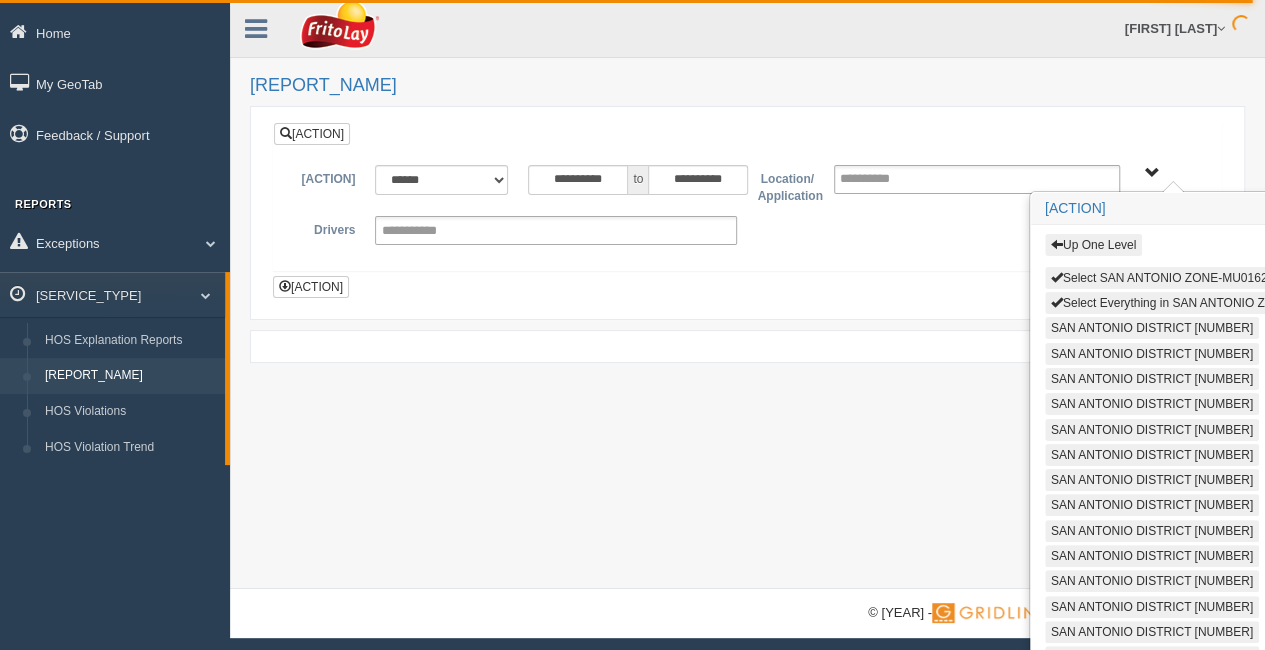 click on "Select SAN ANTONIO ZONE-MU01624" at bounding box center (1162, 278) 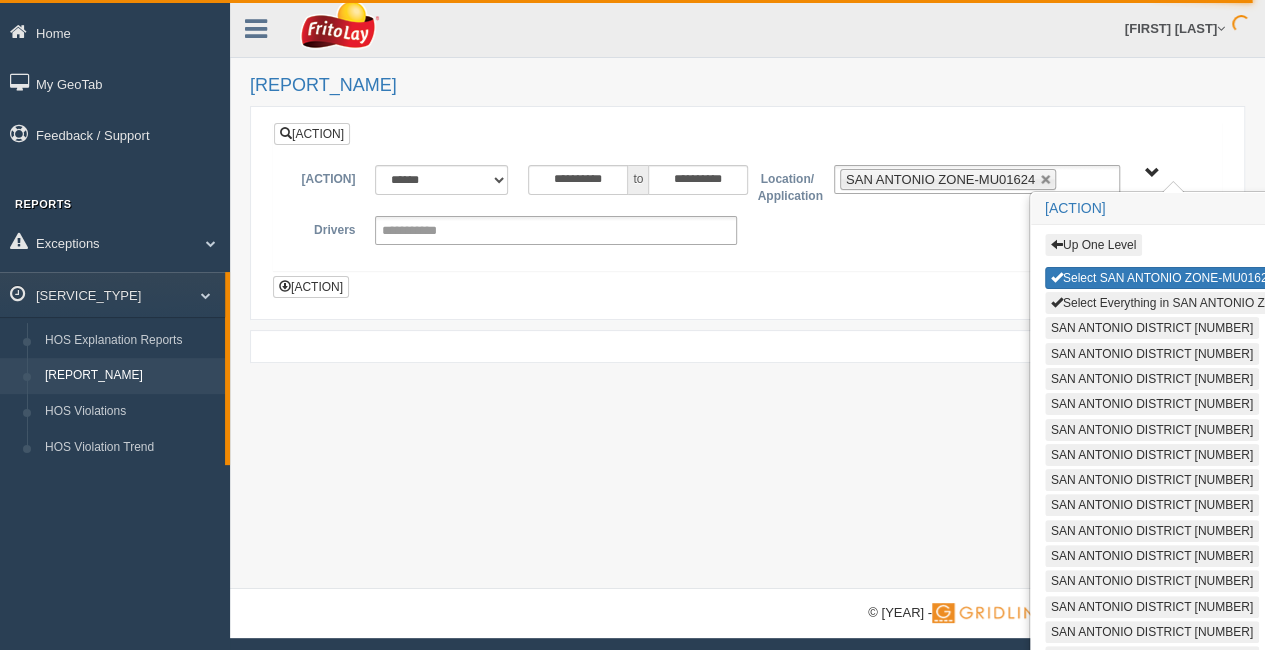 click on "Select Everything in SAN ANTONIO ZONE-MU01624" at bounding box center [1199, 303] 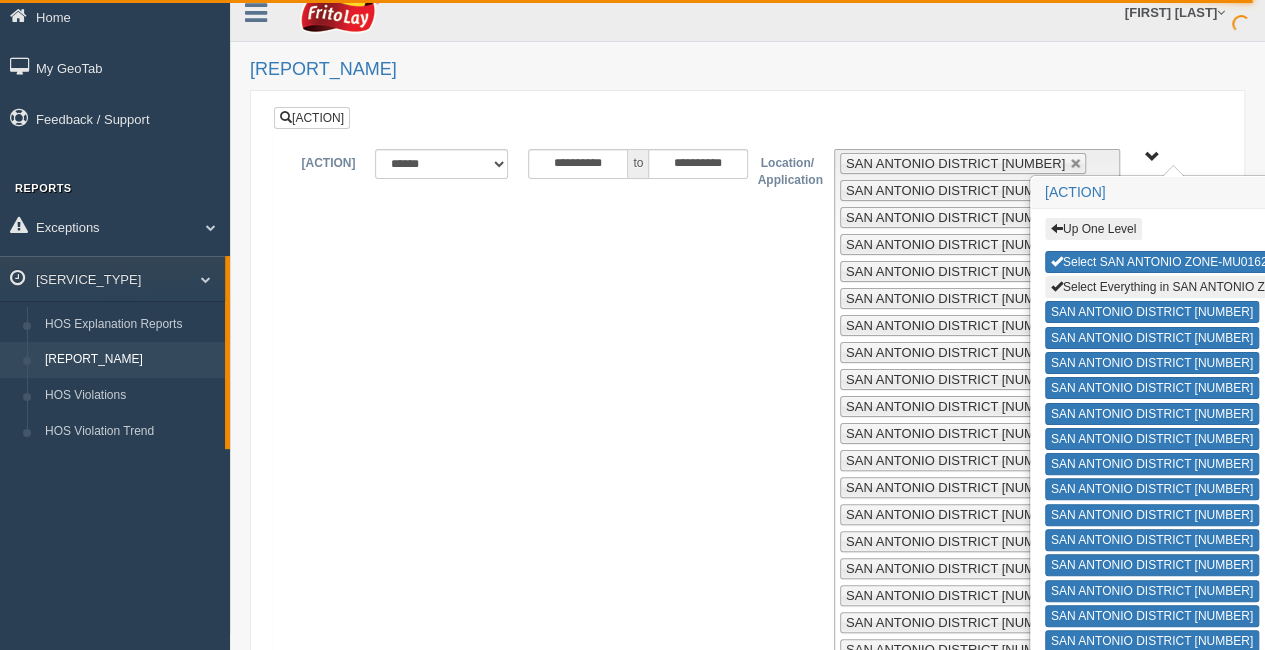 scroll, scrollTop: 386, scrollLeft: 0, axis: vertical 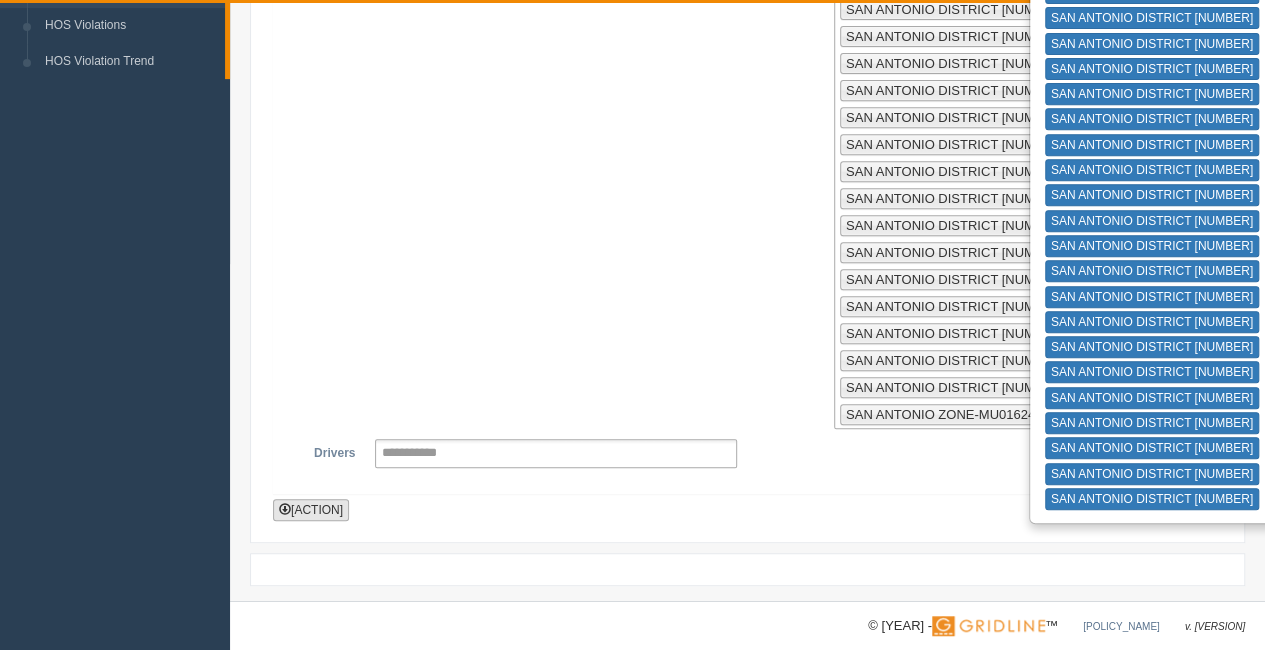 click on "[ACTION]" at bounding box center (311, 510) 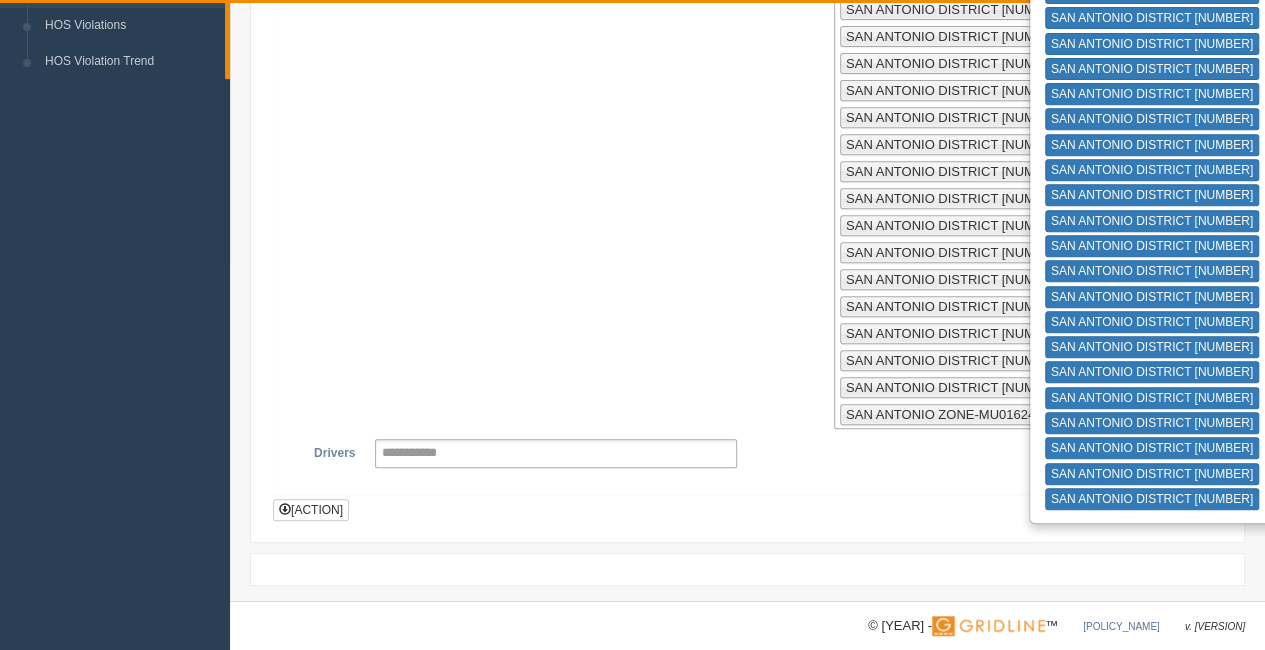click on "**********" at bounding box center (747, 104) 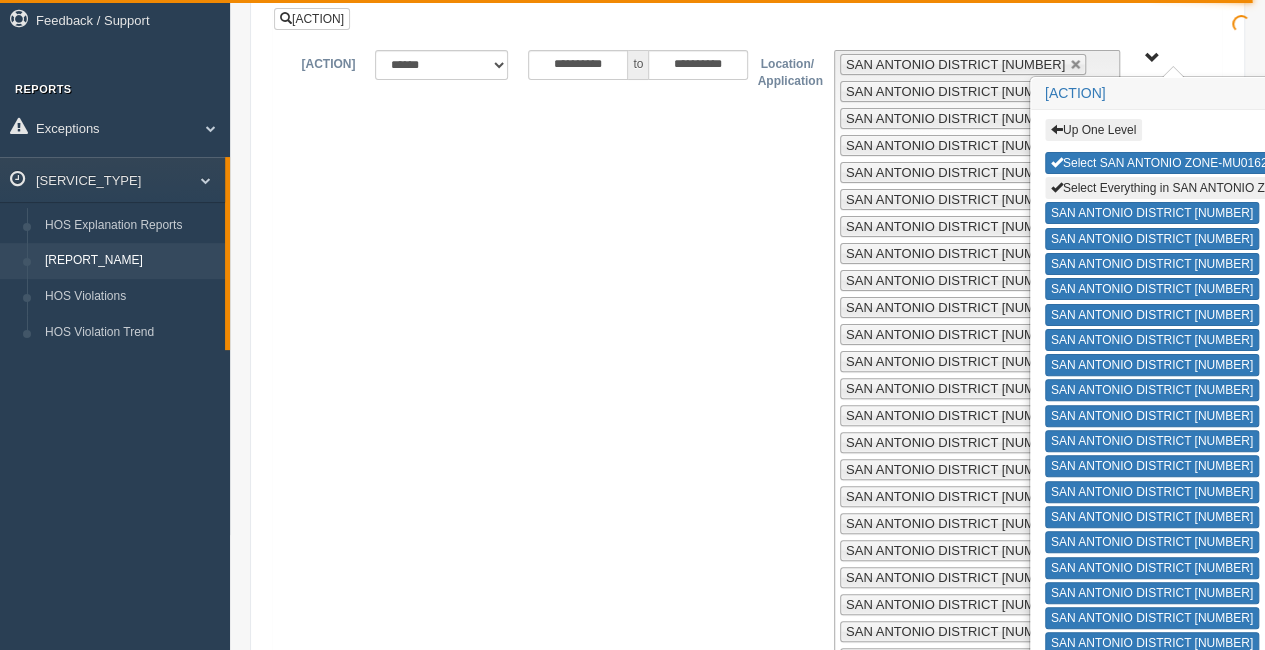 scroll, scrollTop: 0, scrollLeft: 0, axis: both 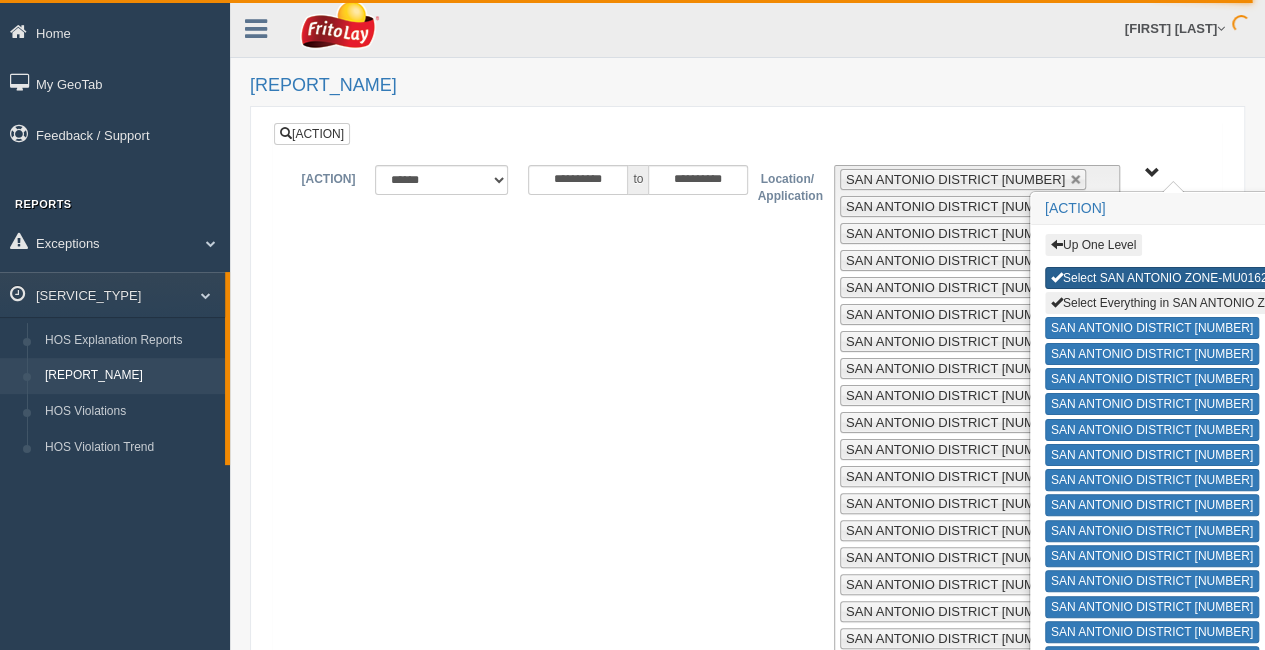 click on "Select SAN ANTONIO ZONE-MU01624" at bounding box center [1162, 278] 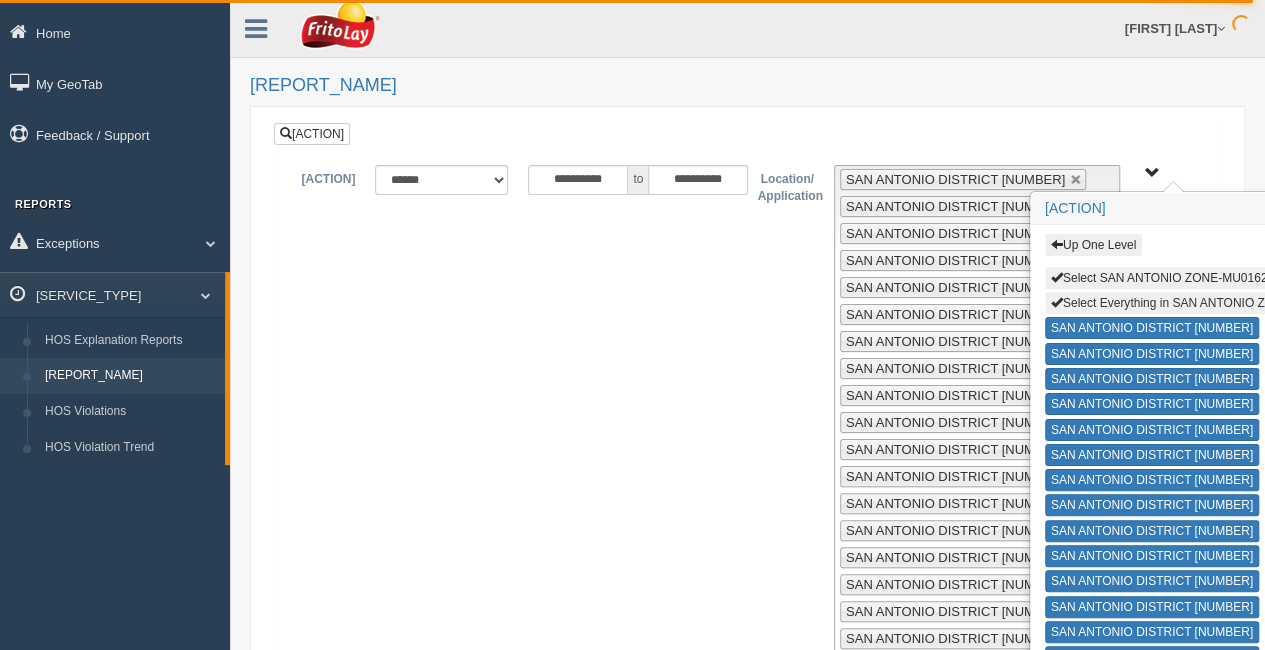 click on "Select Everything in SAN ANTONIO ZONE-MU01624" at bounding box center (1199, 303) 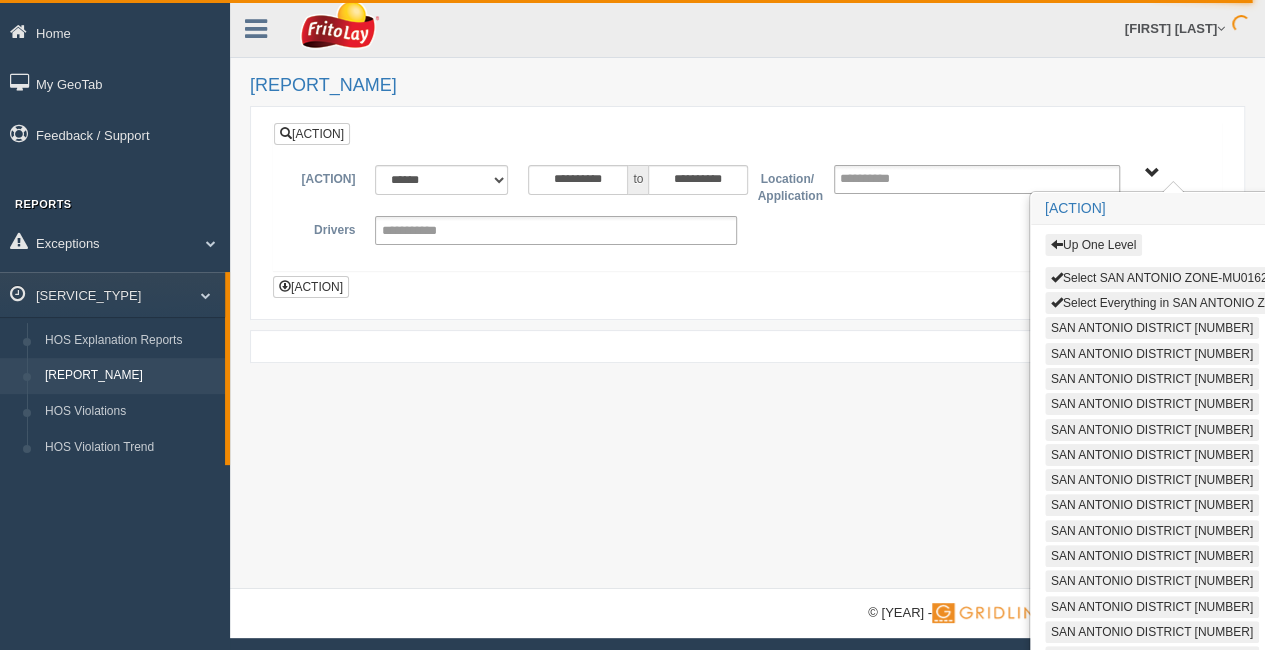 click on "[REPORT_NAME]" at bounding box center [747, 86] 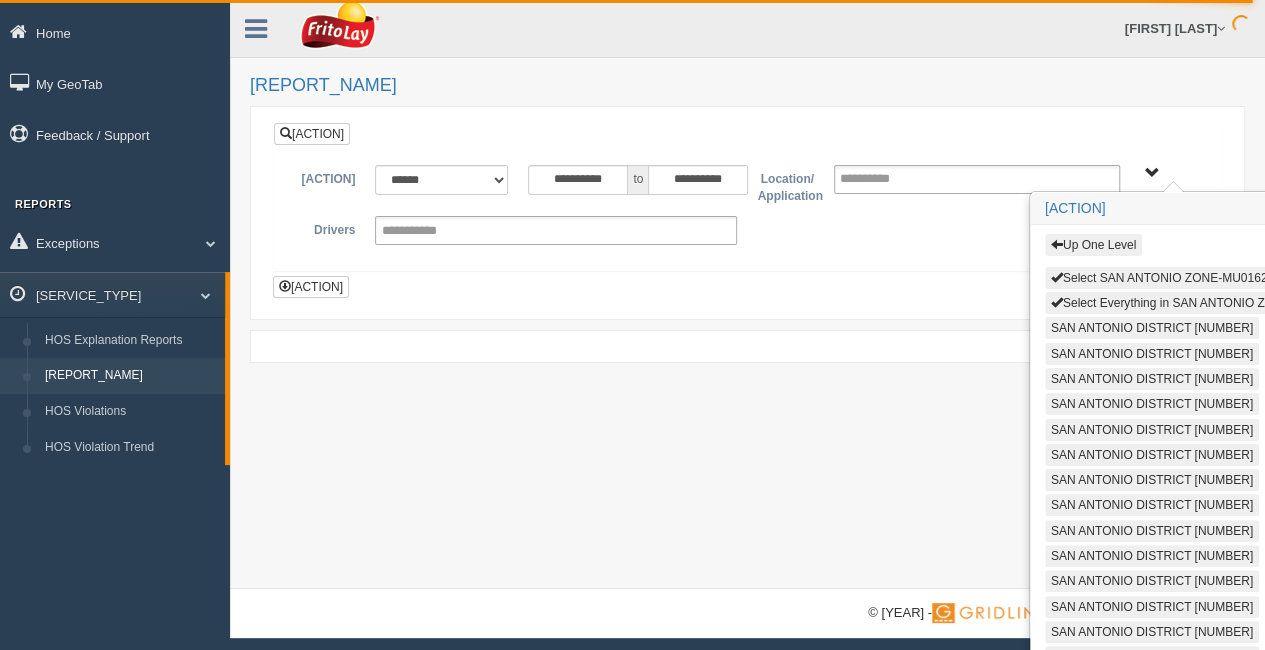 click on "Select SAN ANTONIO ZONE-MU01624" at bounding box center [1162, 278] 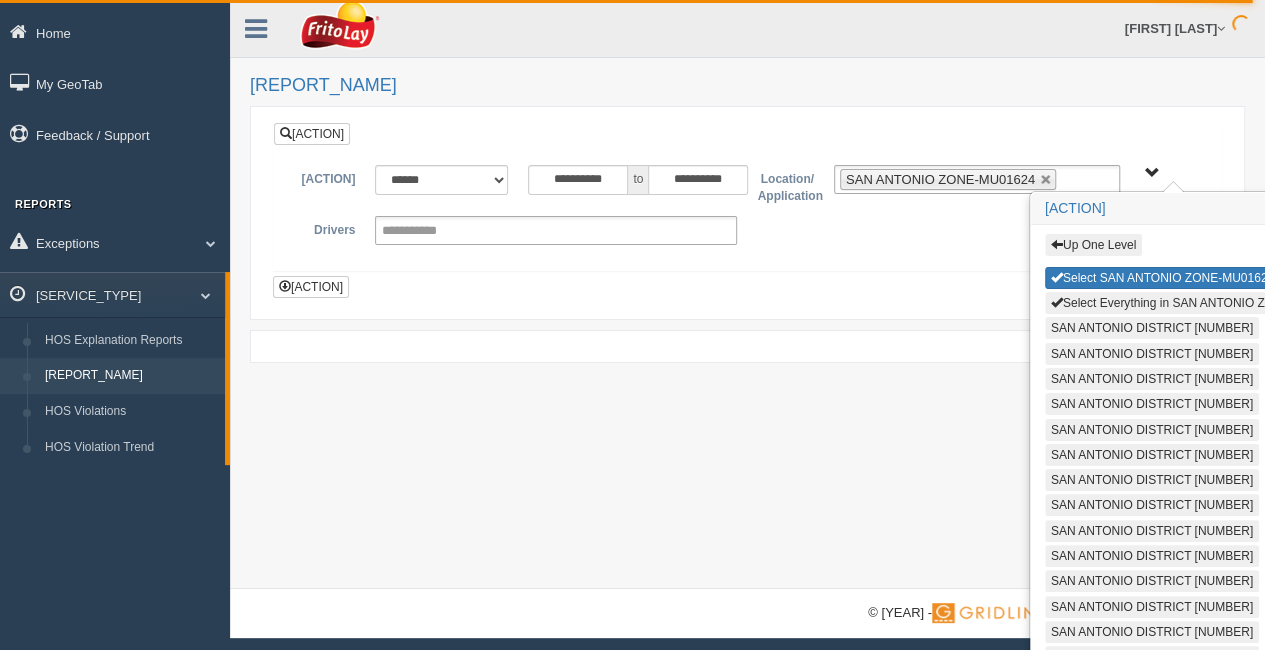 click on "Select Everything in SAN ANTONIO ZONE-MU01624" at bounding box center [1199, 303] 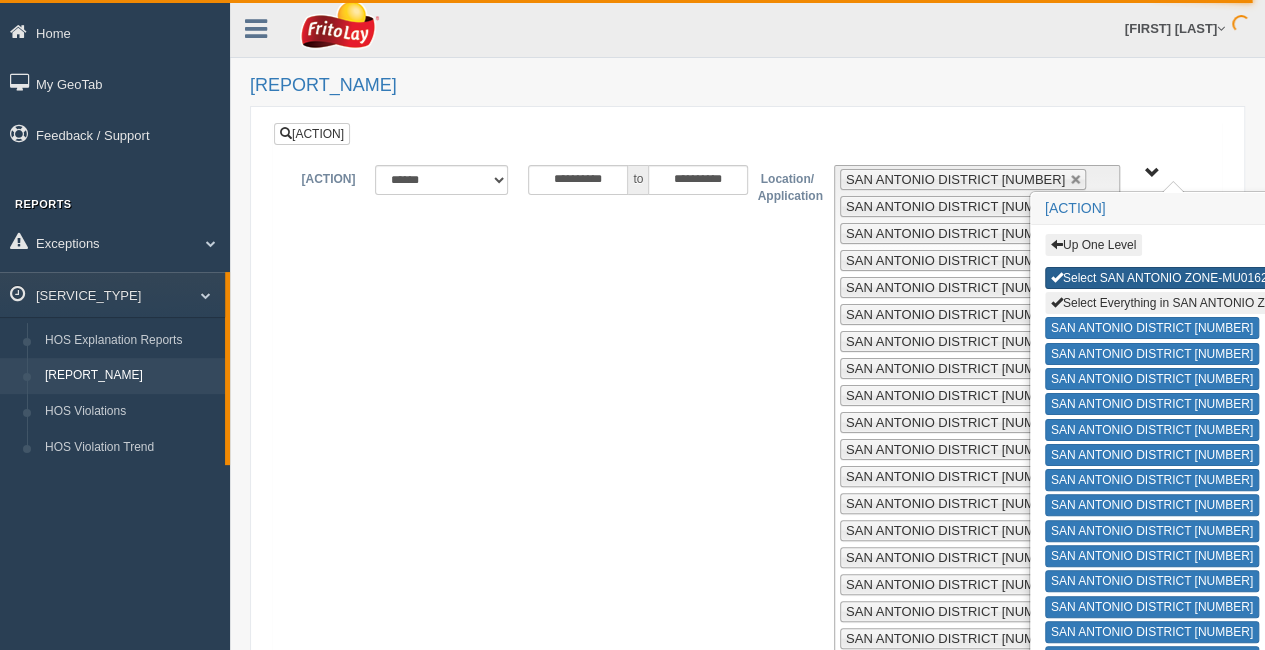 click on "Select SAN ANTONIO ZONE-MU01624" at bounding box center (1162, 278) 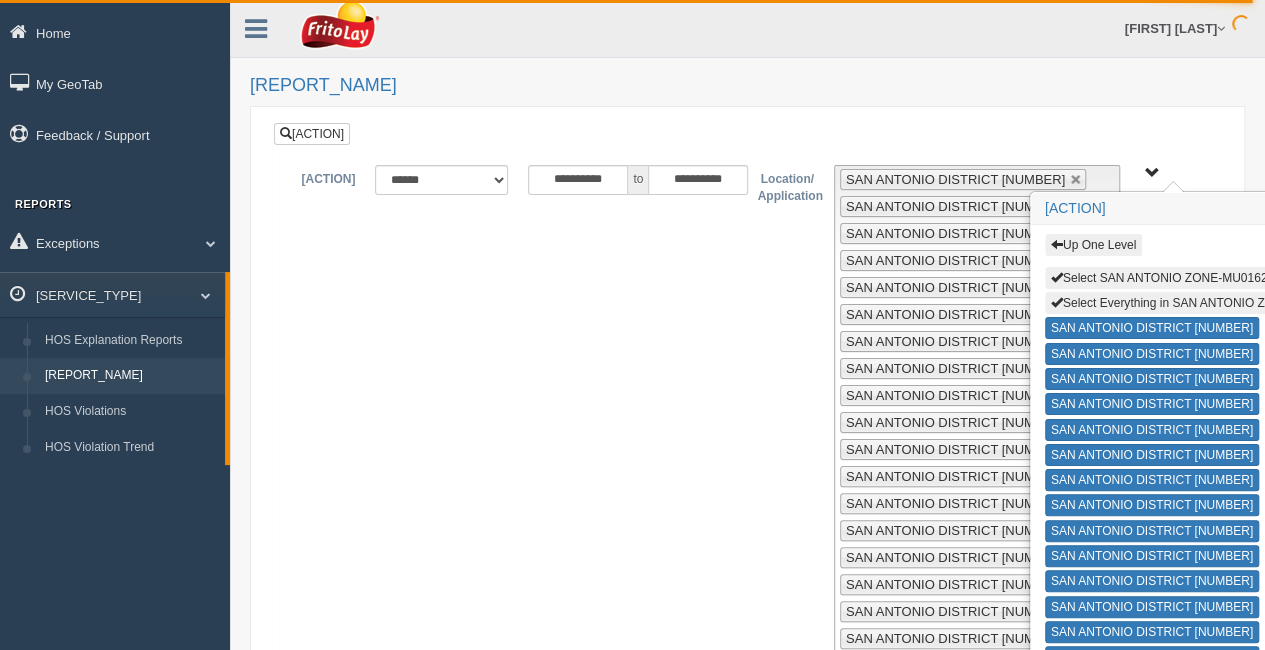 click on "Select Everything in SAN ANTONIO ZONE-MU01624" at bounding box center (1199, 303) 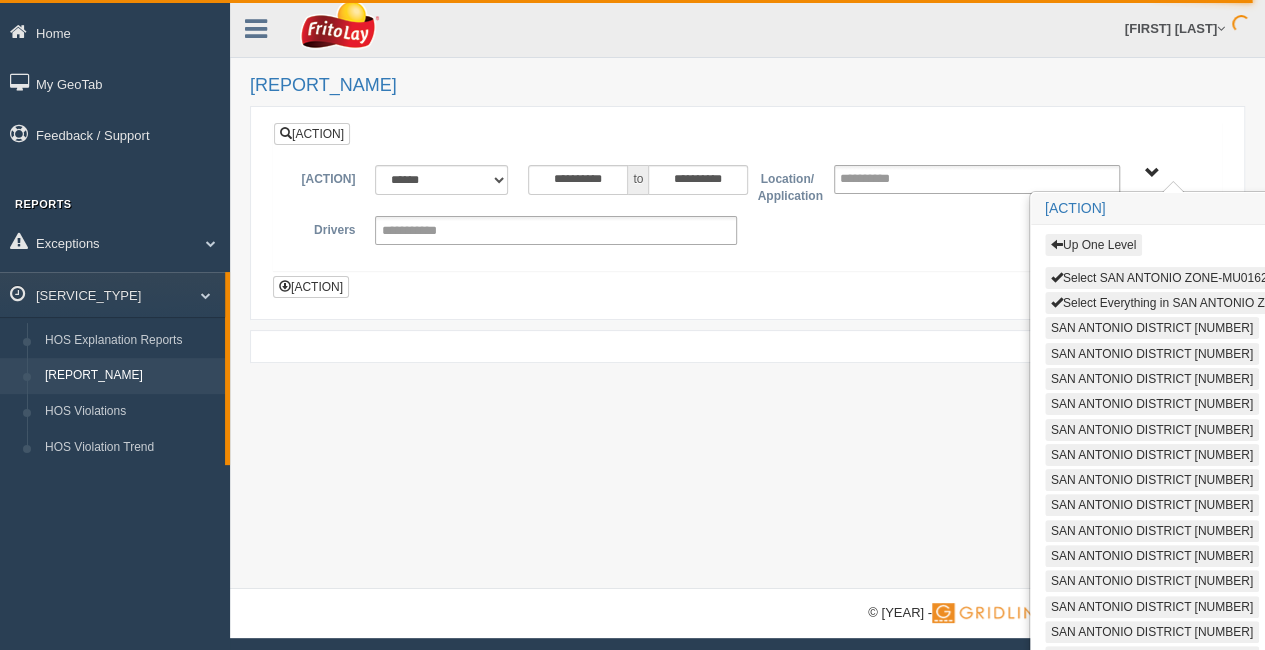 click on "Up One Level" at bounding box center [1093, 245] 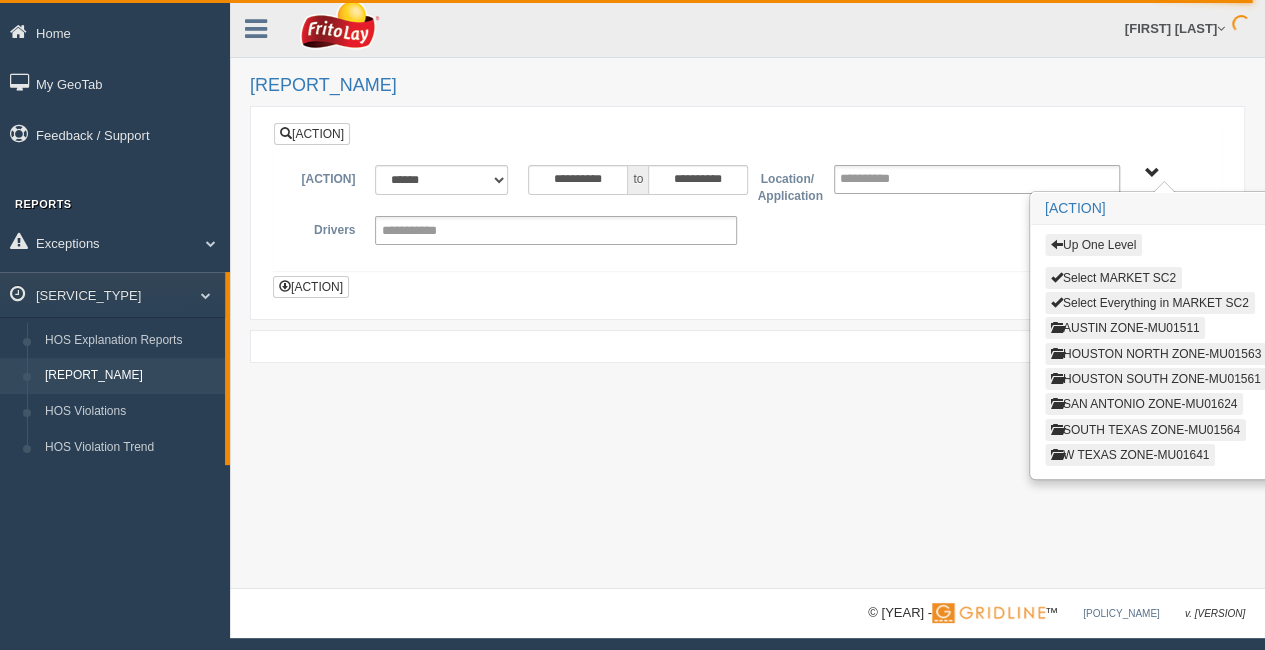 click on "Up One Level" at bounding box center [1093, 245] 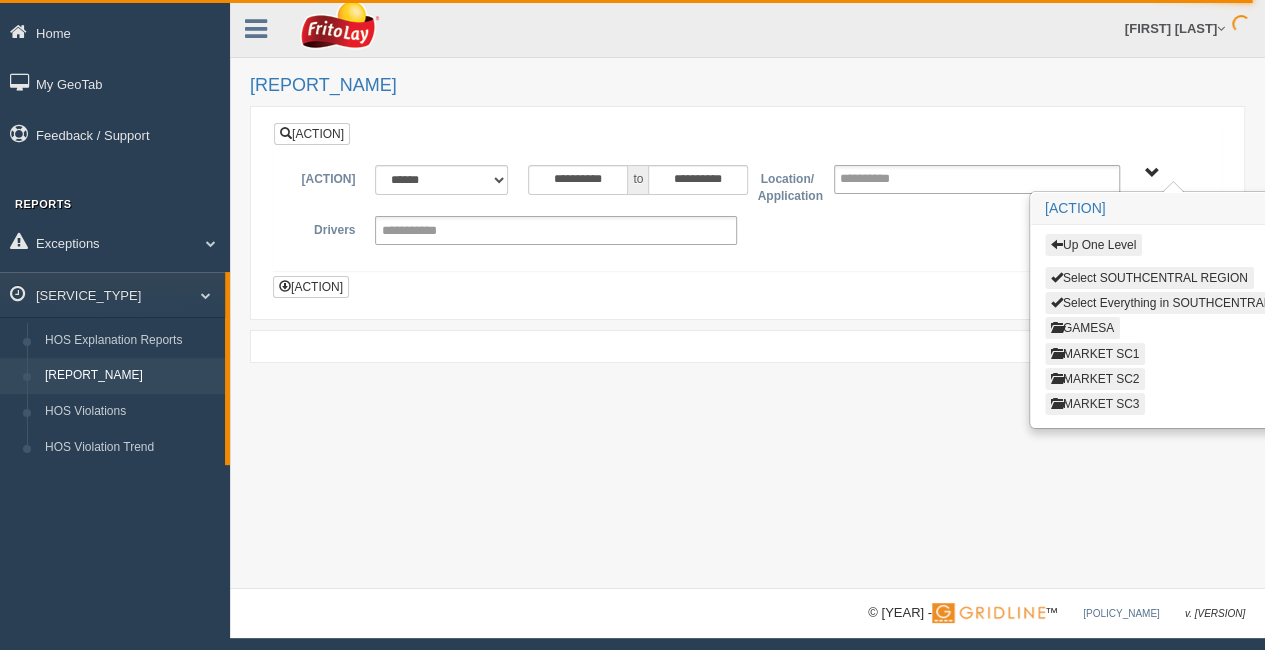 click on "MARKET SC3" at bounding box center (1095, 404) 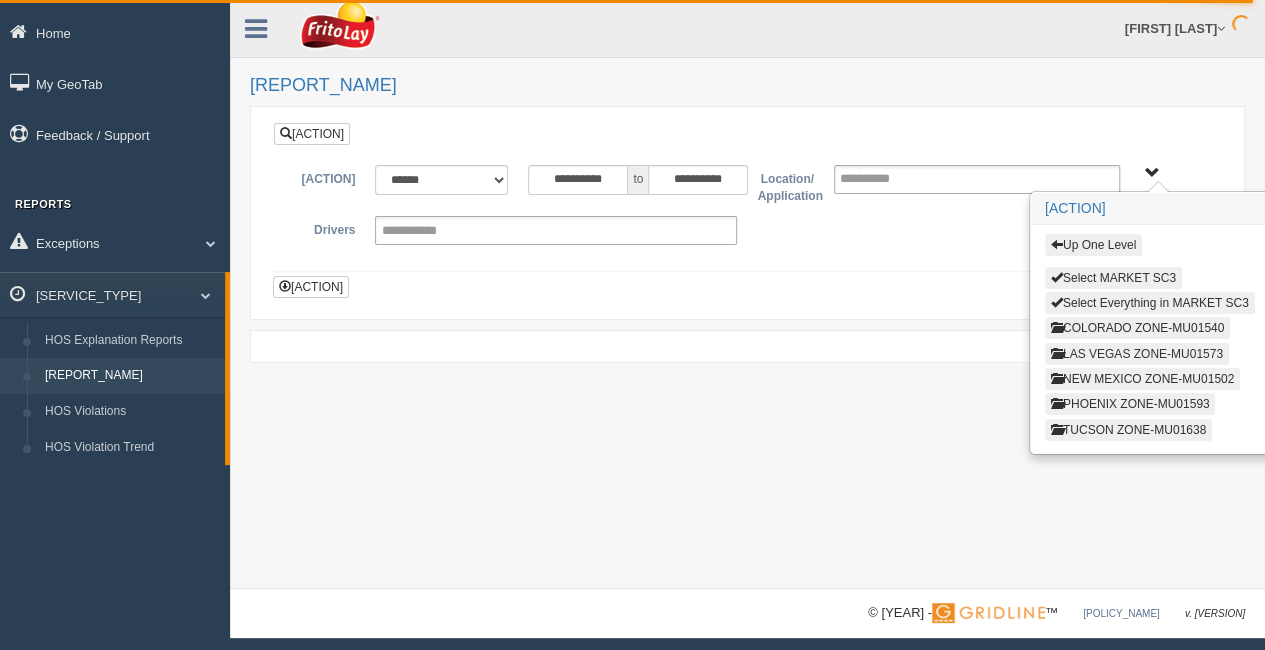 click on "LAS VEGAS ZONE-MU01573" at bounding box center (1137, 354) 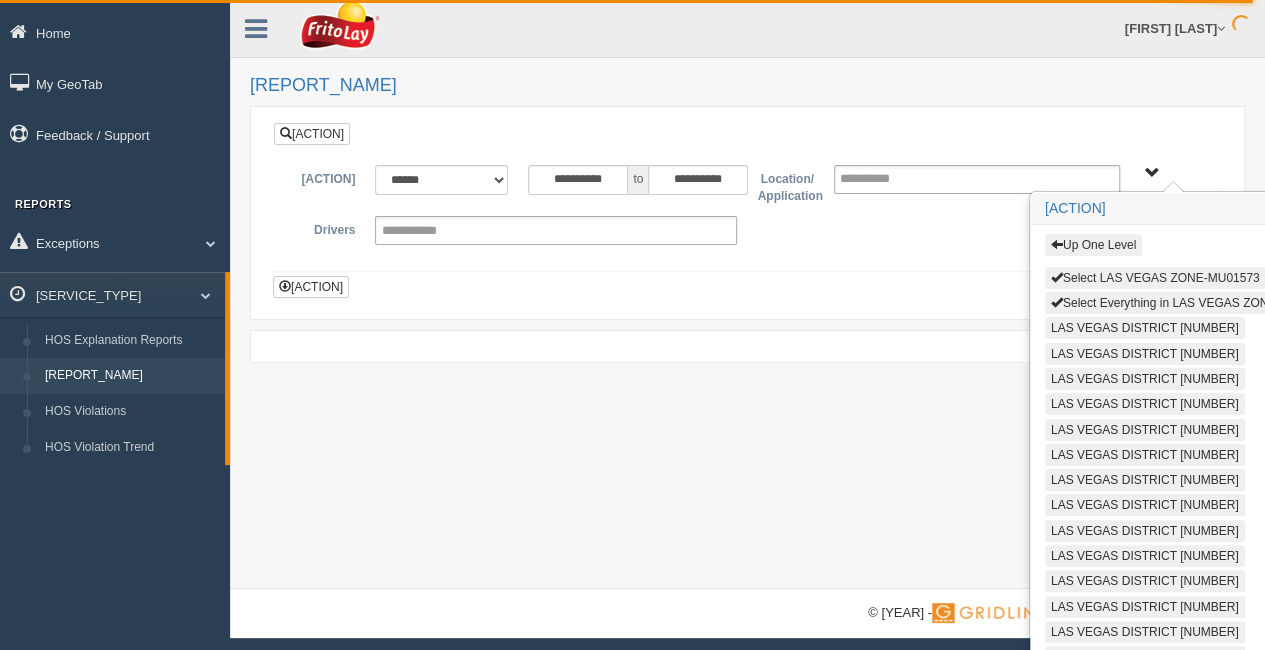 click on "Select LAS VEGAS ZONE-MU01573" at bounding box center [1155, 278] 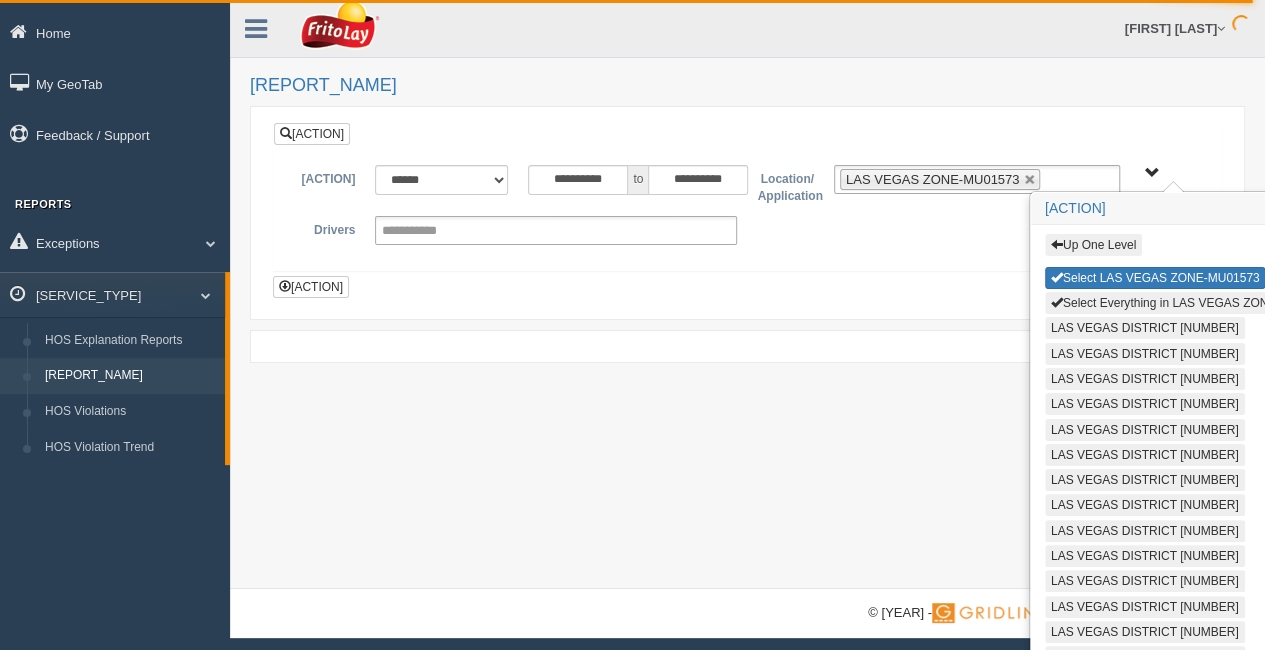 click on "Select Everything in LAS VEGAS ZONE-MU01573" at bounding box center (1191, 303) 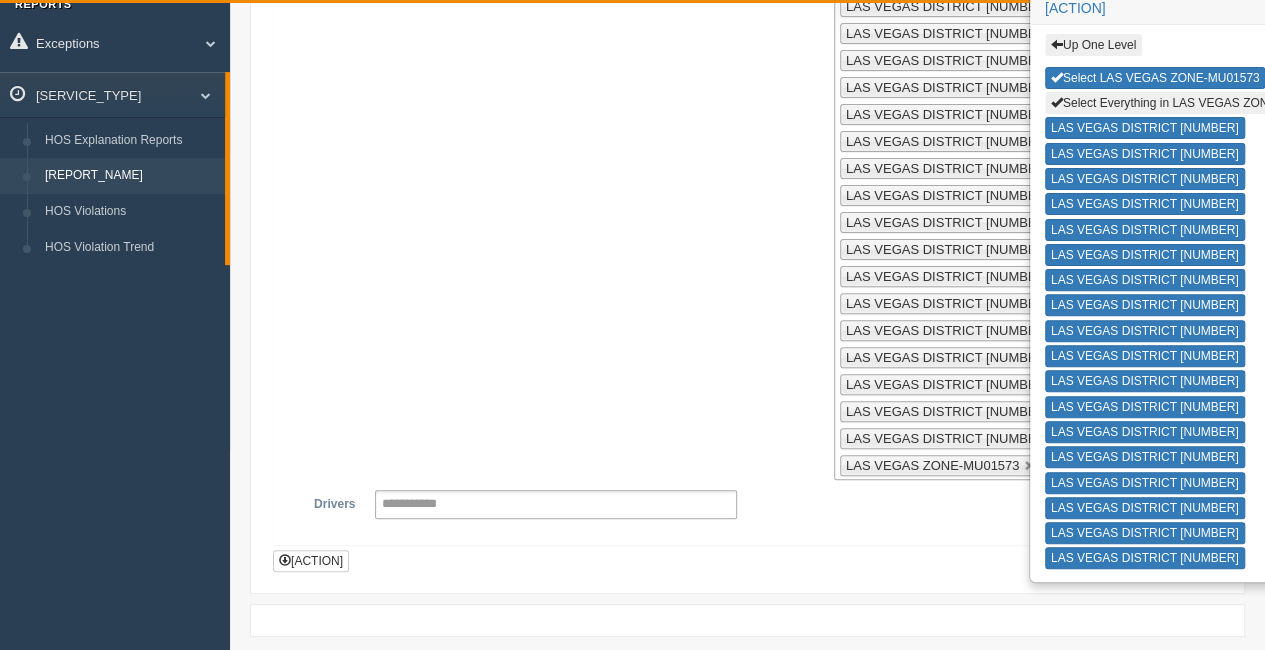 scroll, scrollTop: 254, scrollLeft: 0, axis: vertical 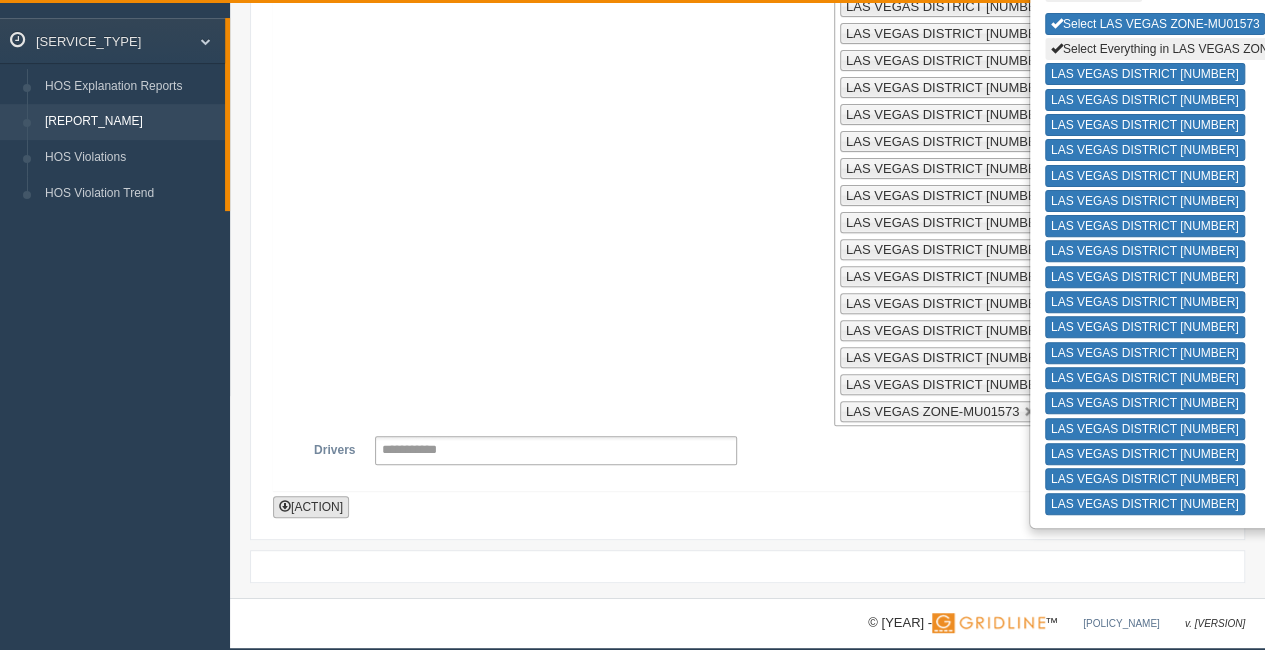 click on "[ACTION]" at bounding box center (311, 507) 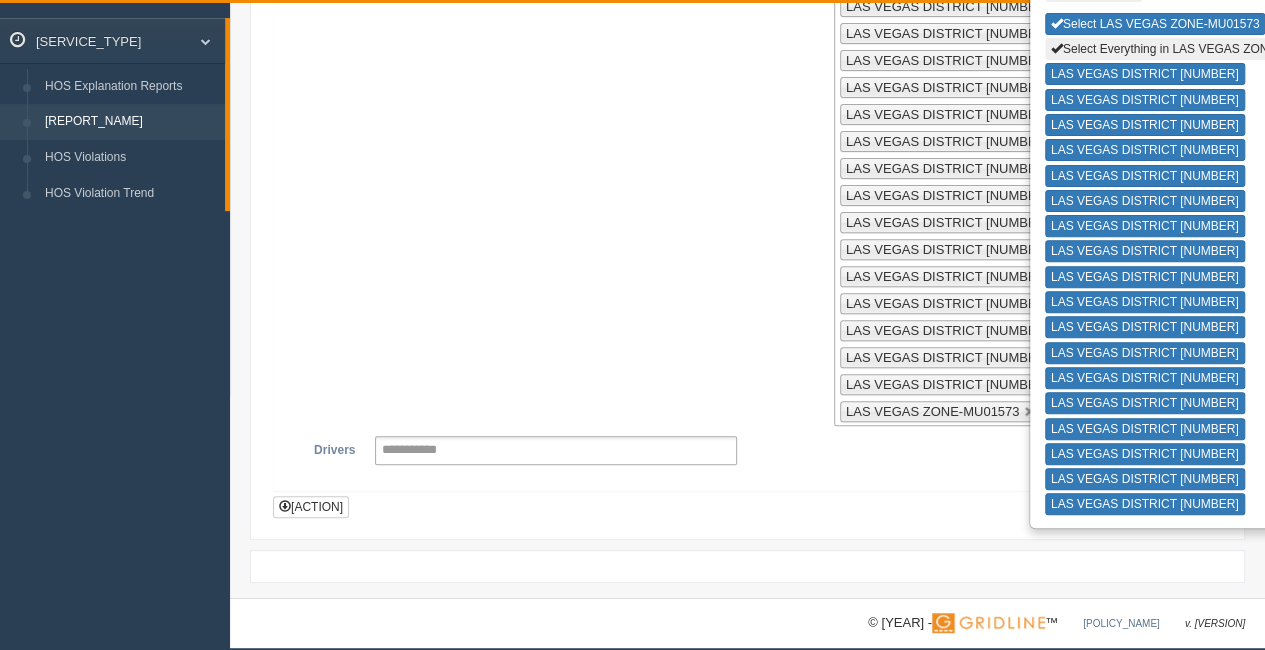click on "**********" at bounding box center [747, 168] 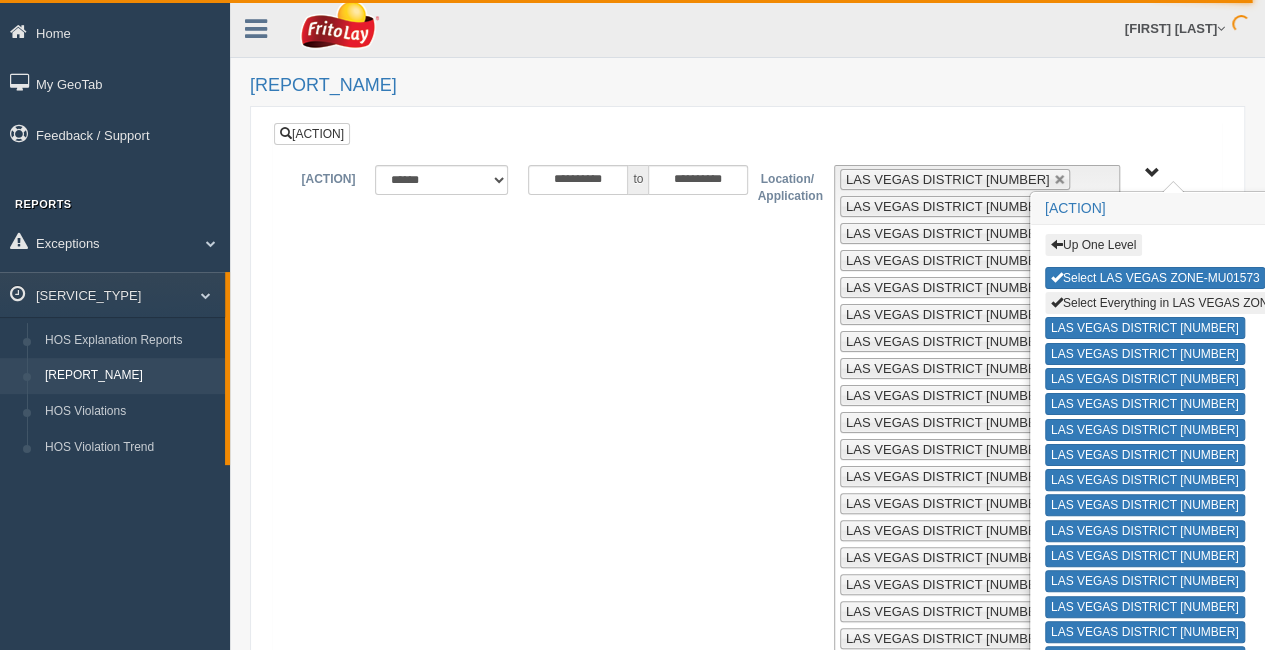 scroll, scrollTop: 0, scrollLeft: 0, axis: both 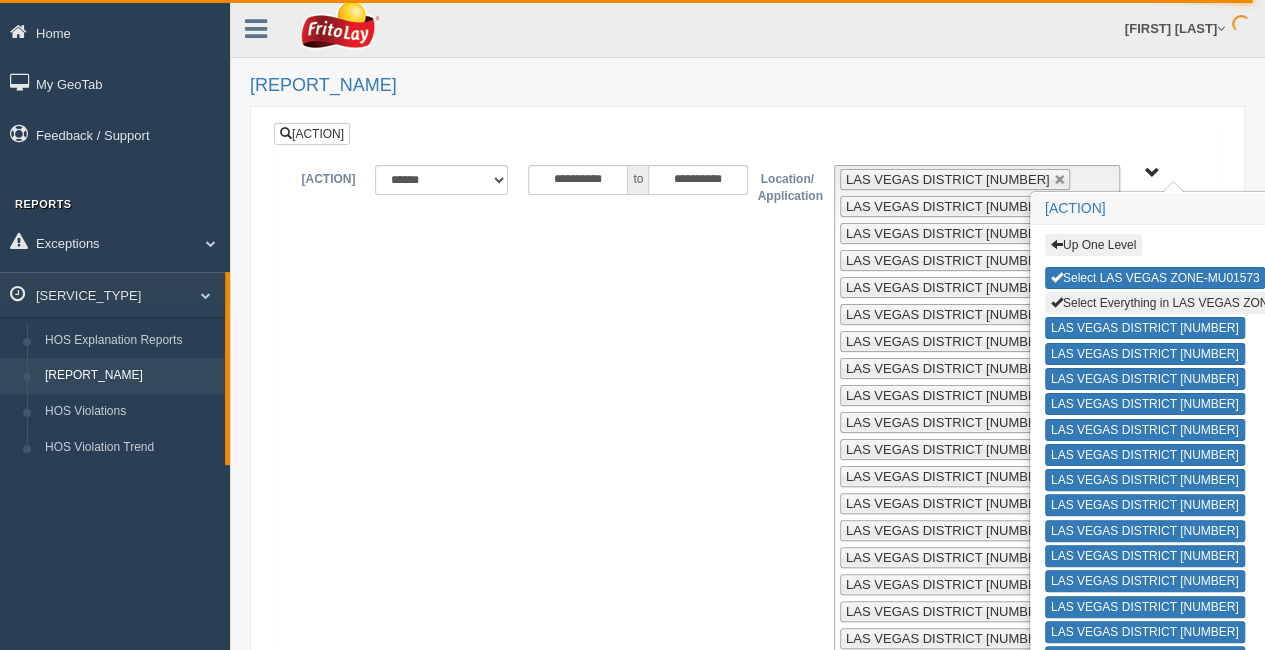 drag, startPoint x: 0, startPoint y: 183, endPoint x: 1075, endPoint y: 299, distance: 1081.2405 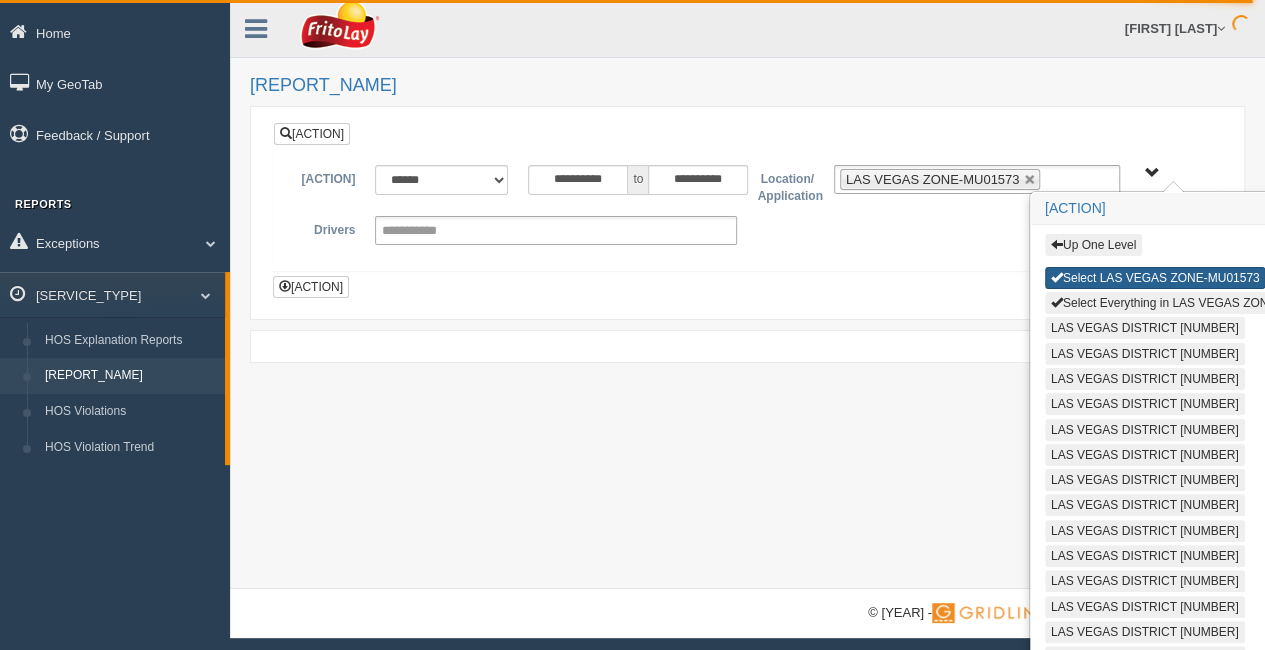 click on "Select LAS VEGAS ZONE-MU01573" at bounding box center [1155, 278] 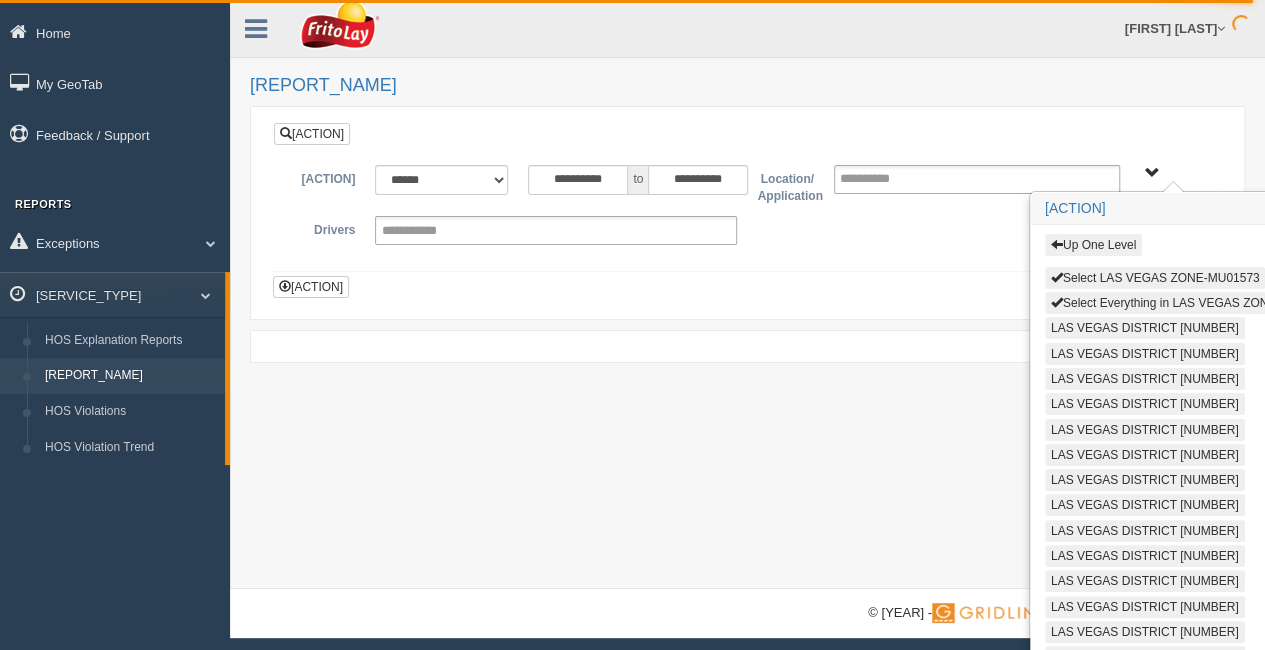 click on "[REPORT_NAME]" at bounding box center (747, 86) 